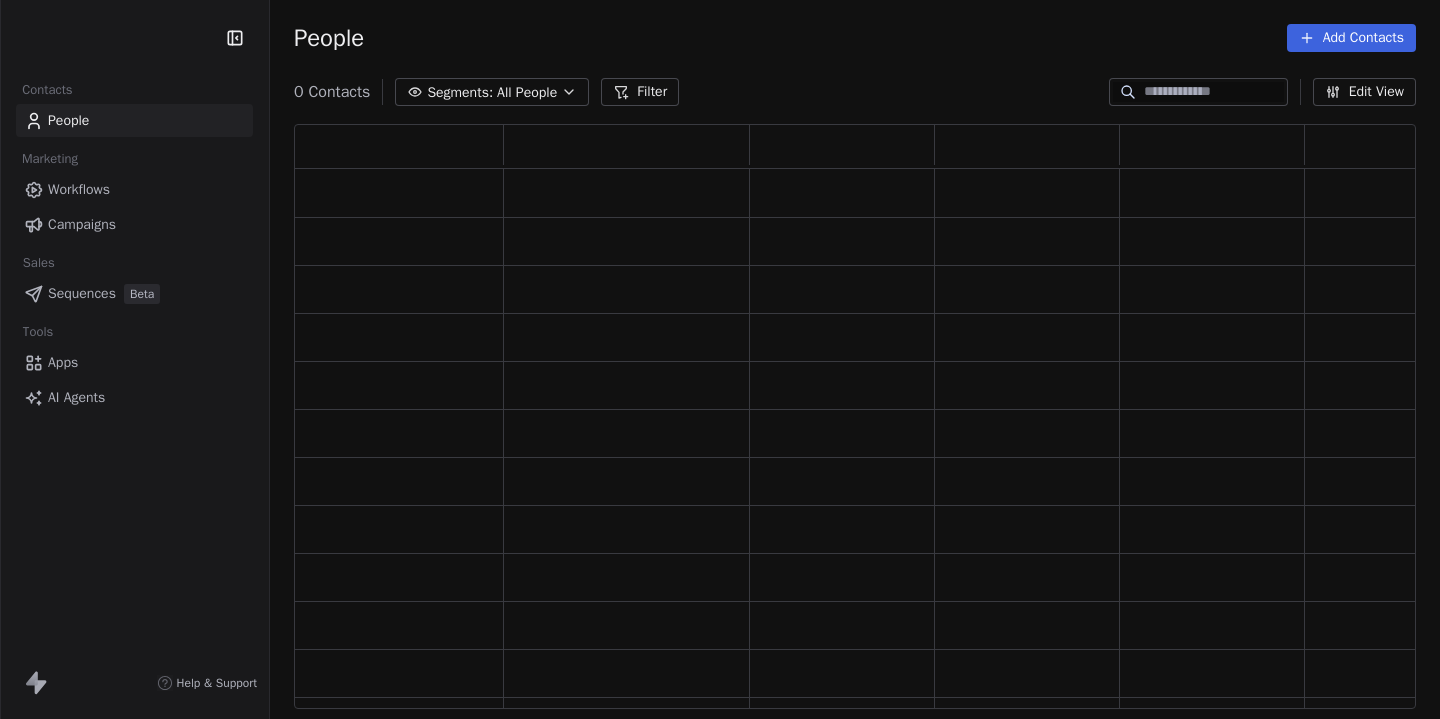 scroll, scrollTop: 0, scrollLeft: 0, axis: both 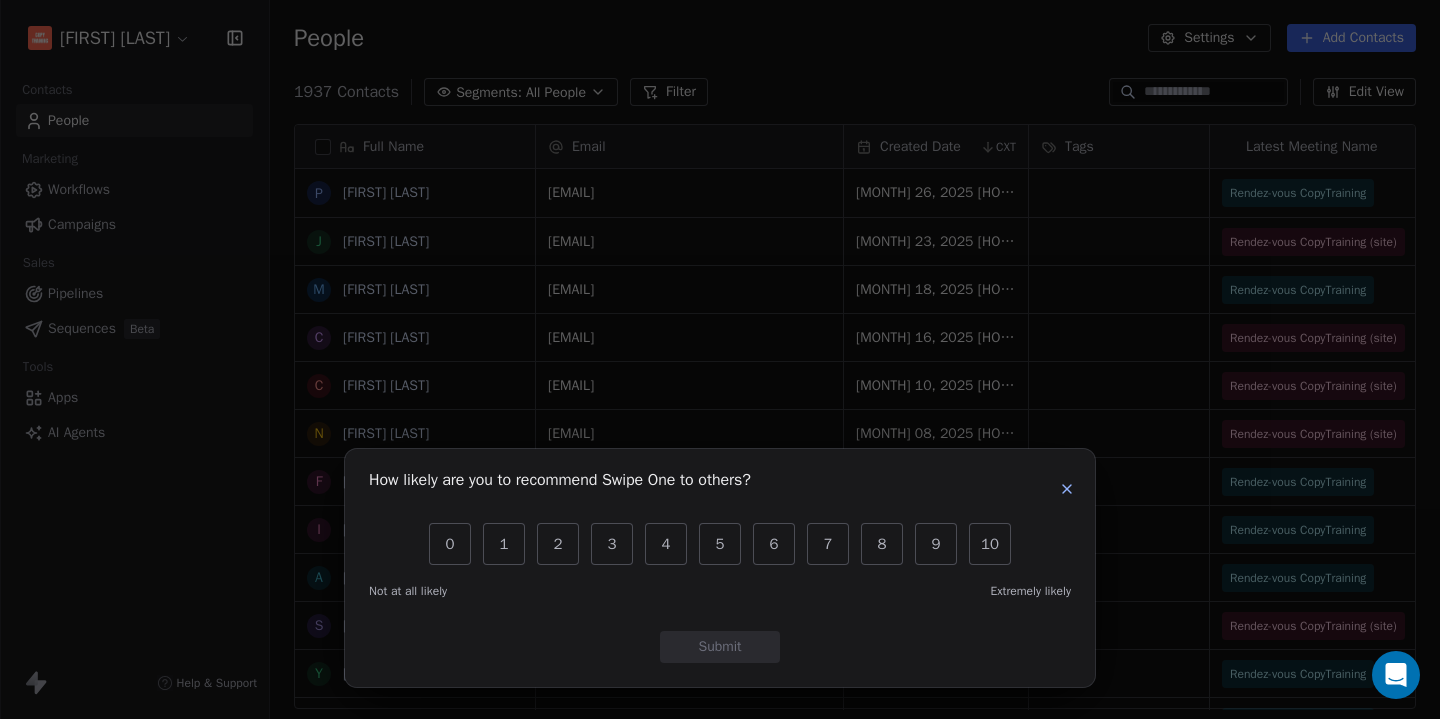 click at bounding box center (1067, 489) 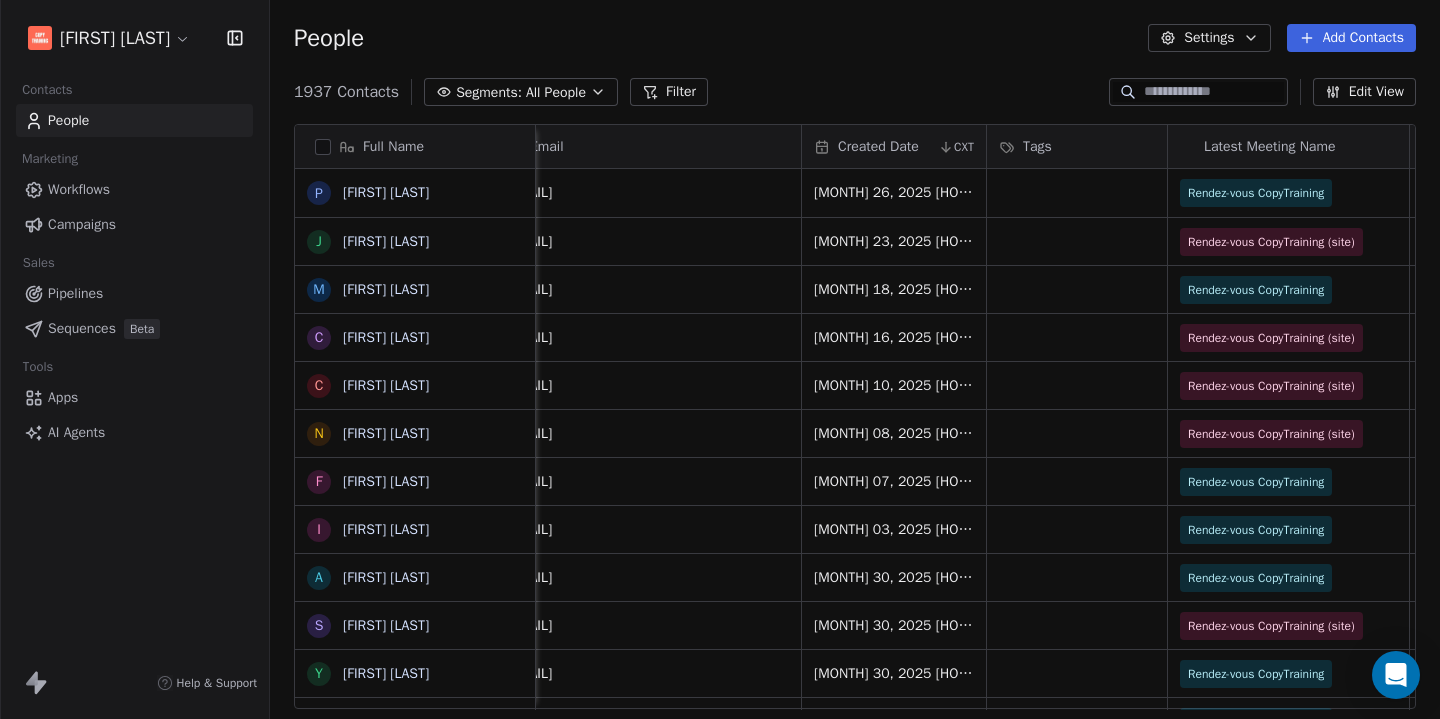 scroll, scrollTop: 0, scrollLeft: 0, axis: both 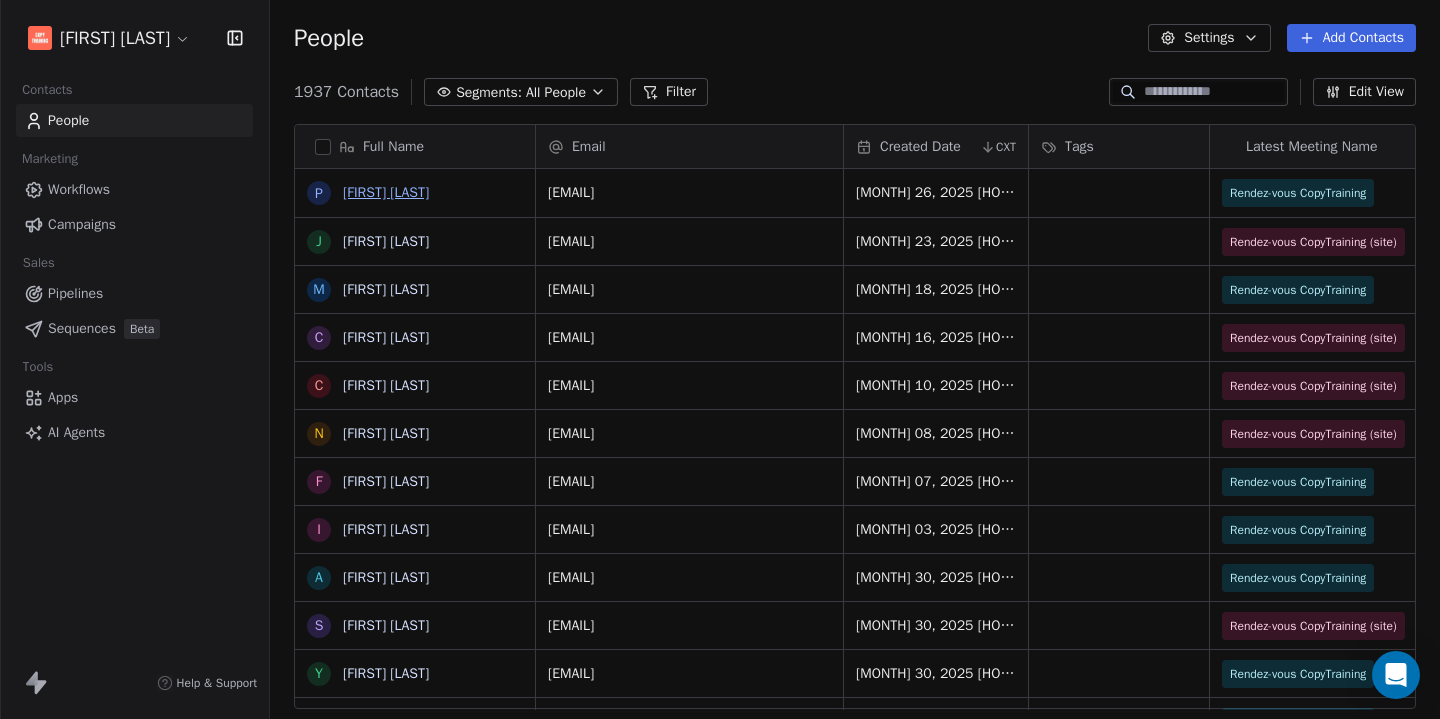 click on "[FIRST] [LAST]" at bounding box center (386, 192) 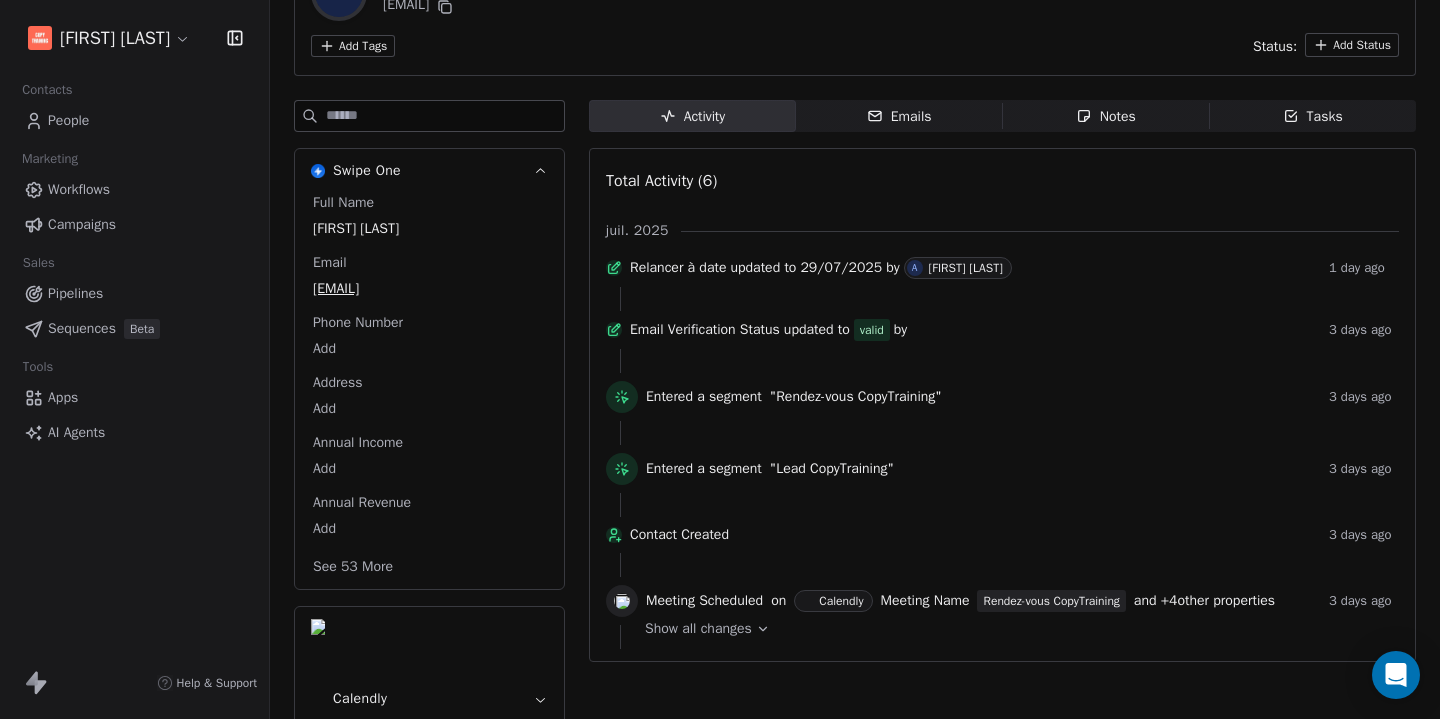 scroll, scrollTop: 151, scrollLeft: 0, axis: vertical 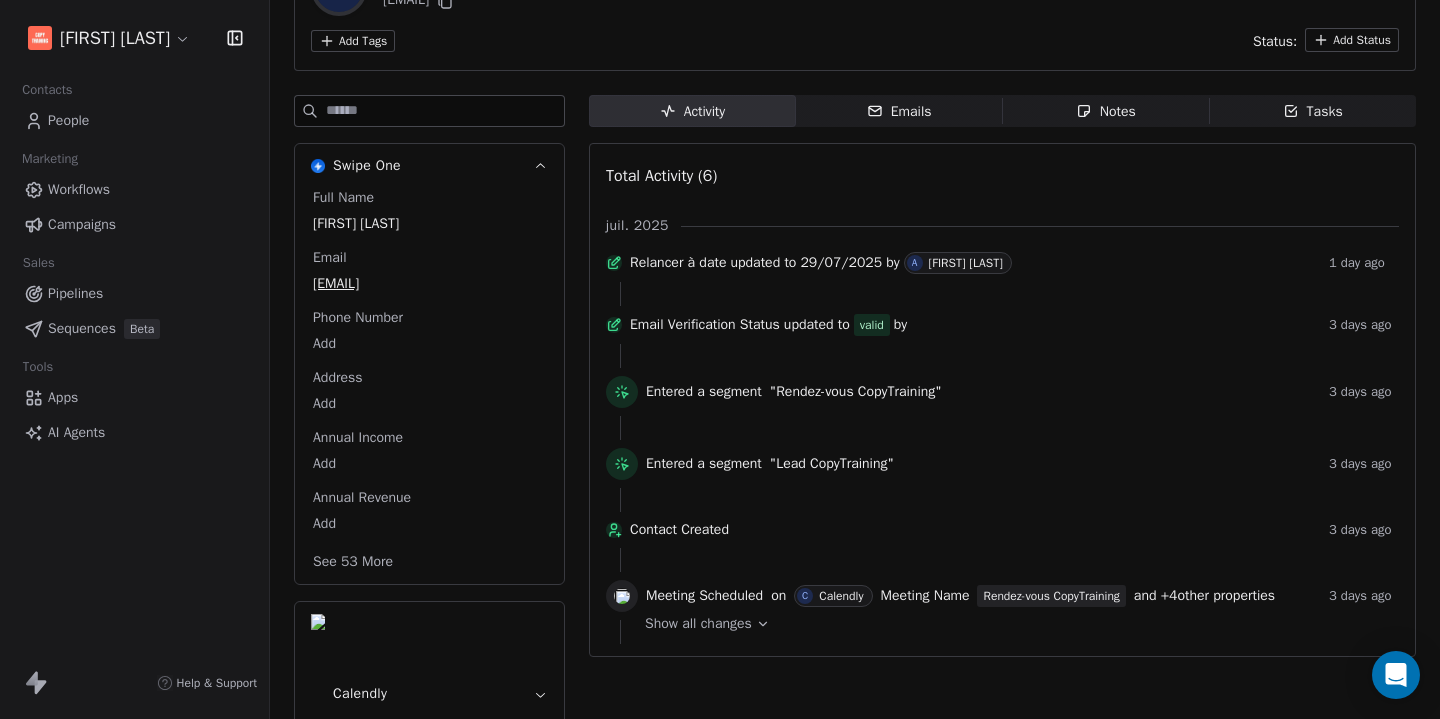 click on "Calendly" at bounding box center [429, 694] 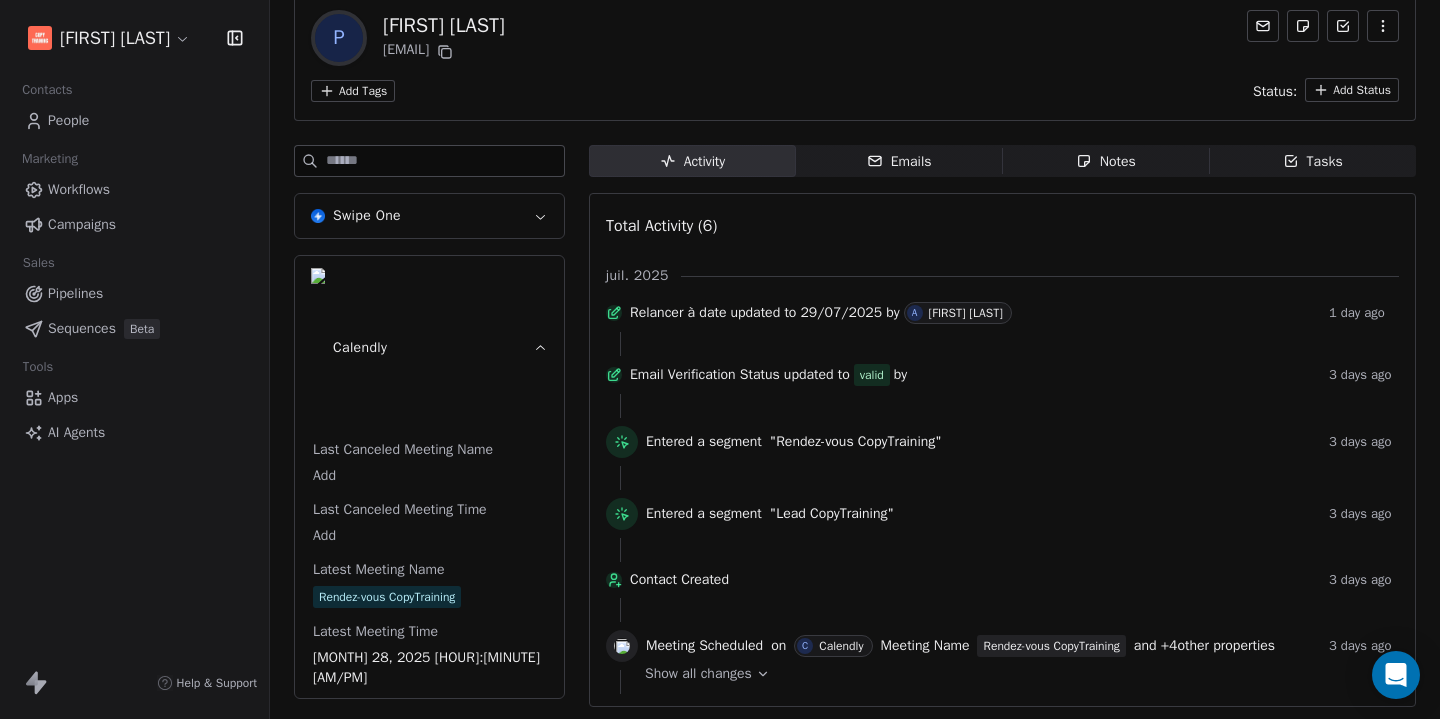 scroll, scrollTop: 151, scrollLeft: 0, axis: vertical 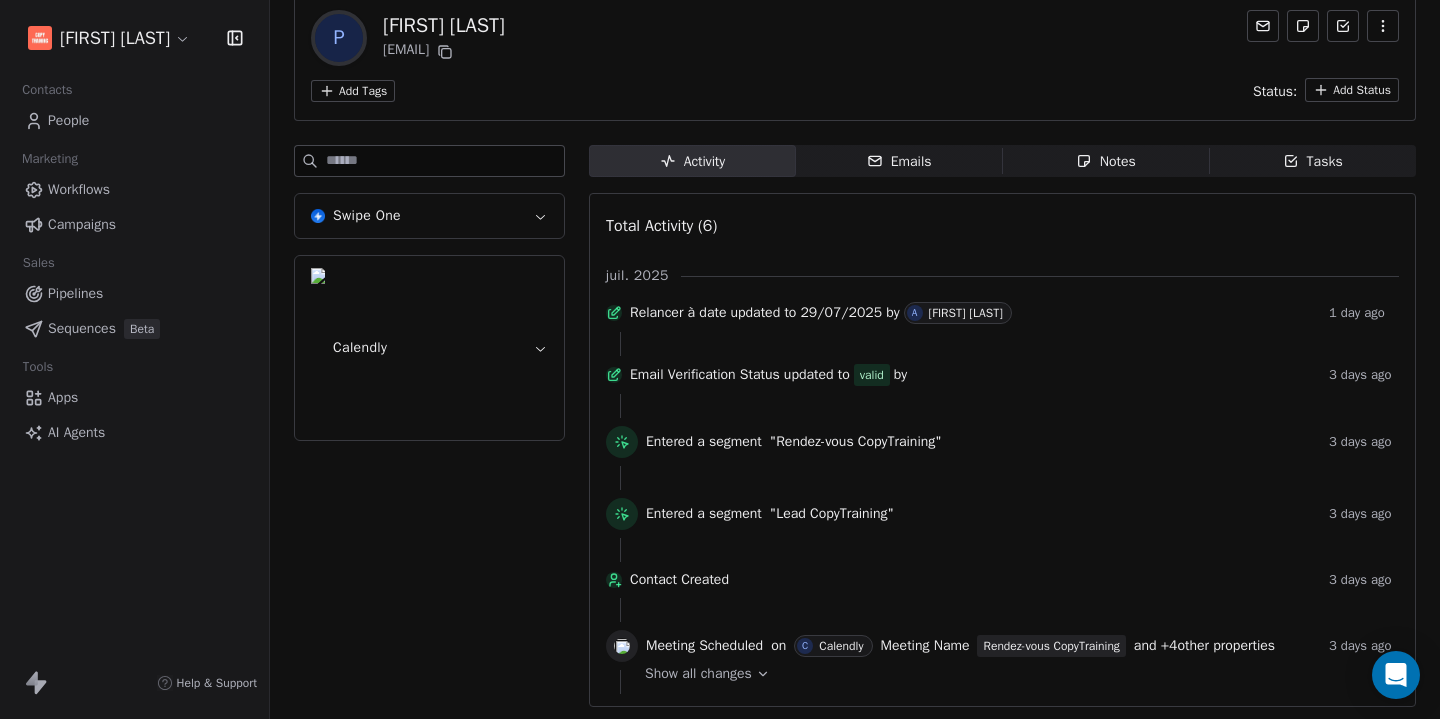 click 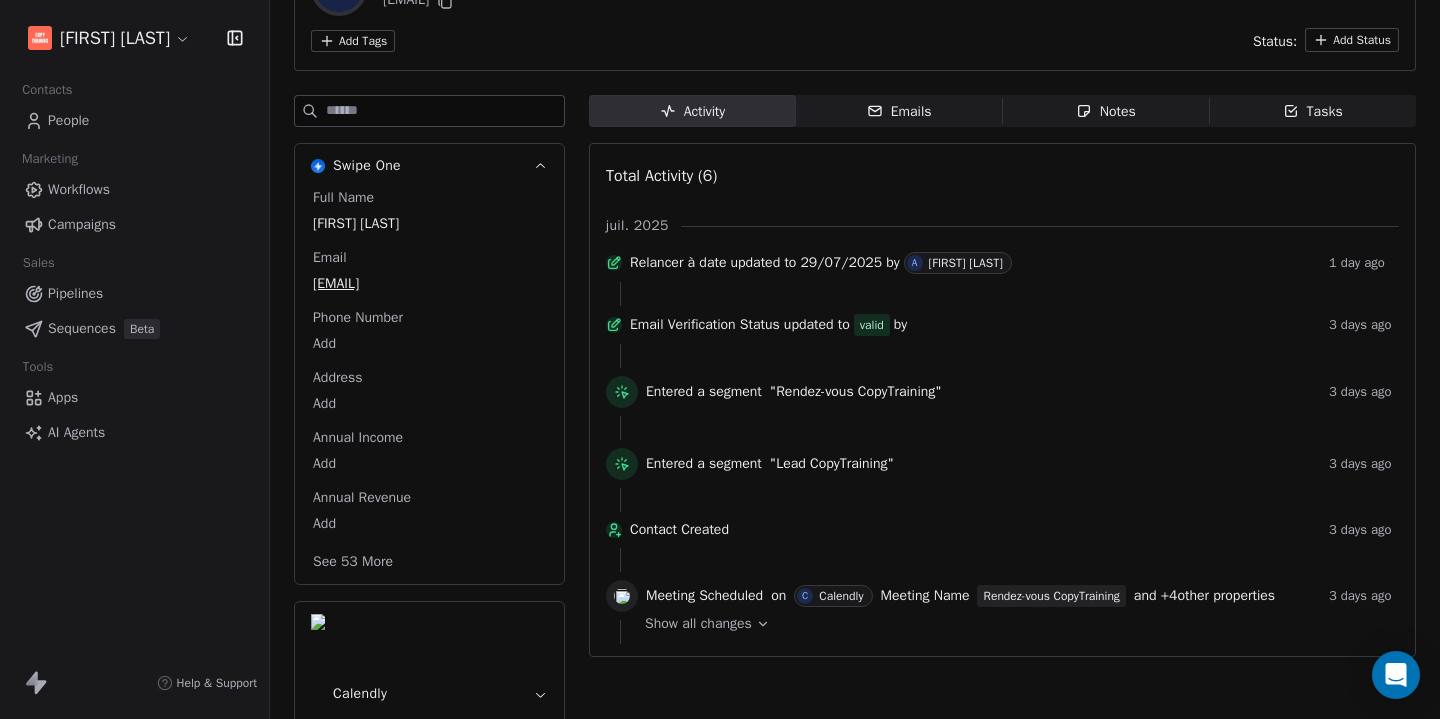 click on "See   53   More" at bounding box center (353, 562) 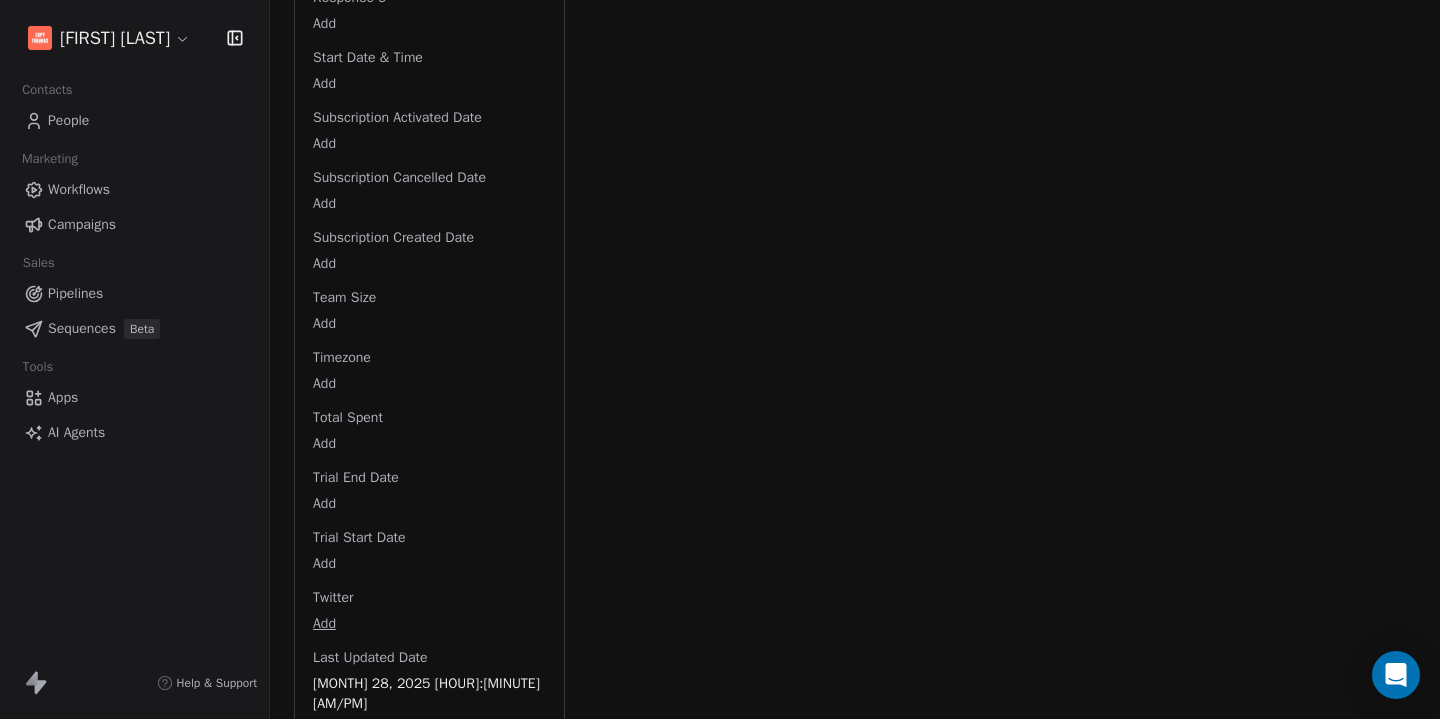 scroll, scrollTop: 3235, scrollLeft: 0, axis: vertical 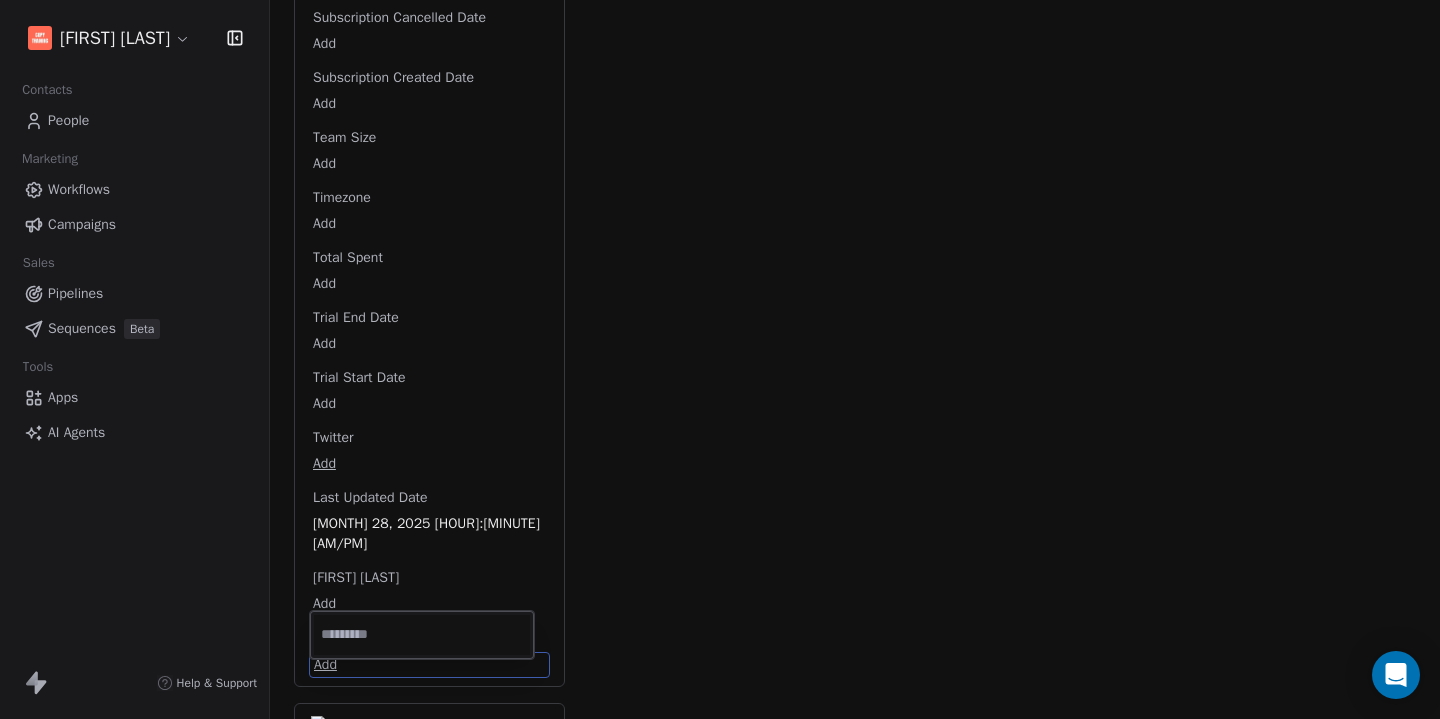 click on "Adrien Le Stang Contacts People Marketing Workflows Campaigns Sales Pipelines Sequences Beta Tools Apps AI Agents Help & Support Back P [FIRST] [LAST] [EMAIL]  Add Tags Status:   Add Status Swipe One Full Name [FIRST] [LAST] Email [EMAIL] Phone Number Add Address Add Annual Income Add Annual Revenue Add Average Order Value Add Birthday Add Browser Add Contact Source Add Country Add Created Date [MONTH] 26, 2025 [HOUR]:[MINUTE] [AM/PM] Customer Lifetime Value Add Department Add Device Add Email Verification Status Valid End Date & Time Add Response 2 Add Event Created Date & Time Add Event Type Name Add Facebook Add First Purchase Date Add First Name [FIRST] Gender Add Job Title Add Language Add Last Abandoned Date Add Last Purchase Date Add Last Activity Date Add Last Name [LAST] LinkedIn Add Marketing Contact Status Add Email Marketing Consent Subscribed MRR Add Next Billing Date Add NPS Score Add Occupation Add Orders Count Add Relancer à date 29/07/2025 Response 3 Add Response 4 Add Add Add" at bounding box center (720, 359) 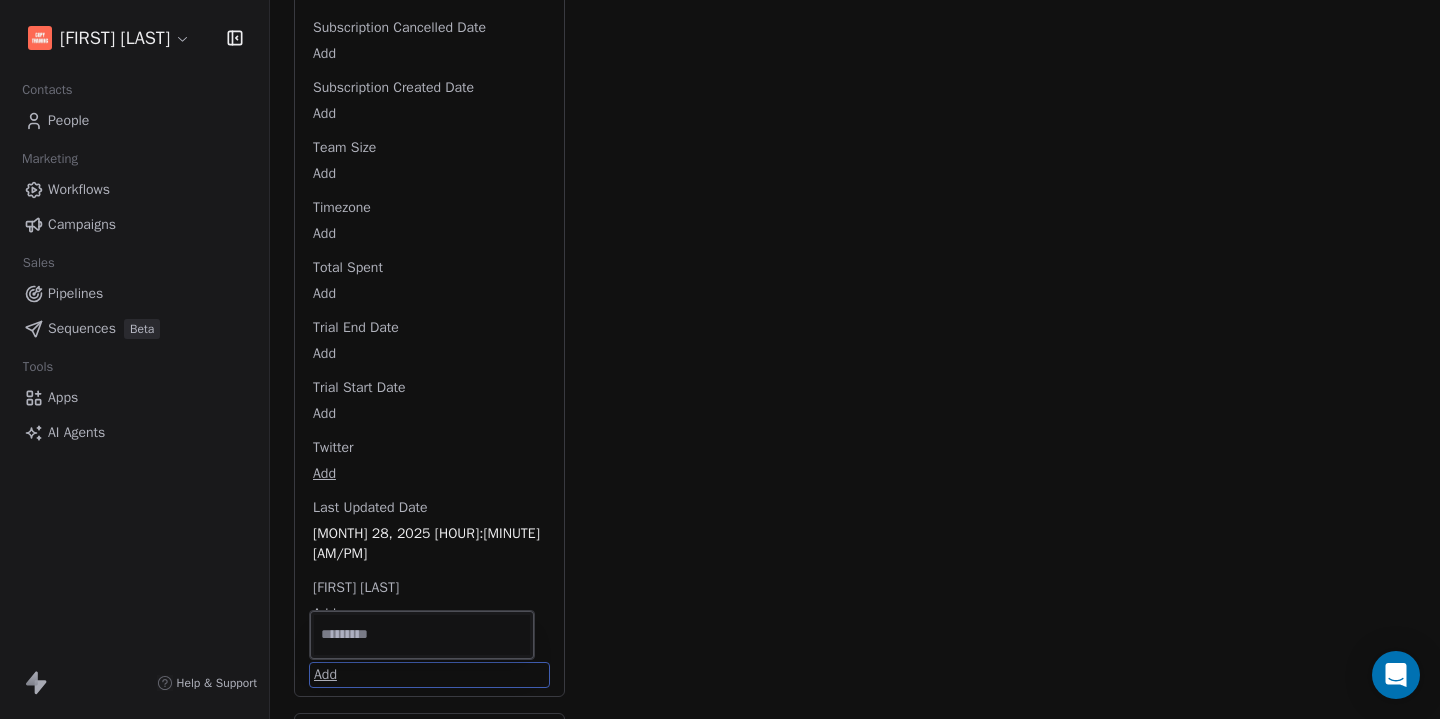 click on "Adrien Le Stang Contacts People Marketing Workflows Campaigns Sales Pipelines Sequences Beta Tools Apps AI Agents Help & Support Back P [FIRST] [LAST] [EMAIL]  Add Tags Status:   Add Status Swipe One Full Name [FIRST] [LAST] Email [EMAIL] Phone Number Add Address Add Annual Income Add Annual Revenue Add Average Order Value Add Birthday Add Browser Add Contact Source Add Country Add Created Date [MONTH] 26, 2025 [HOUR]:[MINUTE] [AM/PM] Customer Lifetime Value Add Department Add Device Add Email Verification Status Valid End Date & Time Add Response 2 Add Event Created Date & Time Add Event Type Name Add Facebook Add First Purchase Date Add First Name [FIRST] Gender Add Job Title Add Language Add Last Abandoned Date Add Last Purchase Date Add Last Activity Date Add Last Name [LAST] LinkedIn Add Marketing Contact Status Add Email Marketing Consent Subscribed MRR Add Next Billing Date Add NPS Score Add Occupation Add Orders Count Add Relancer à date 29/07/2025 Response 3 Add Response 4 Add Add Add" at bounding box center [720, 359] 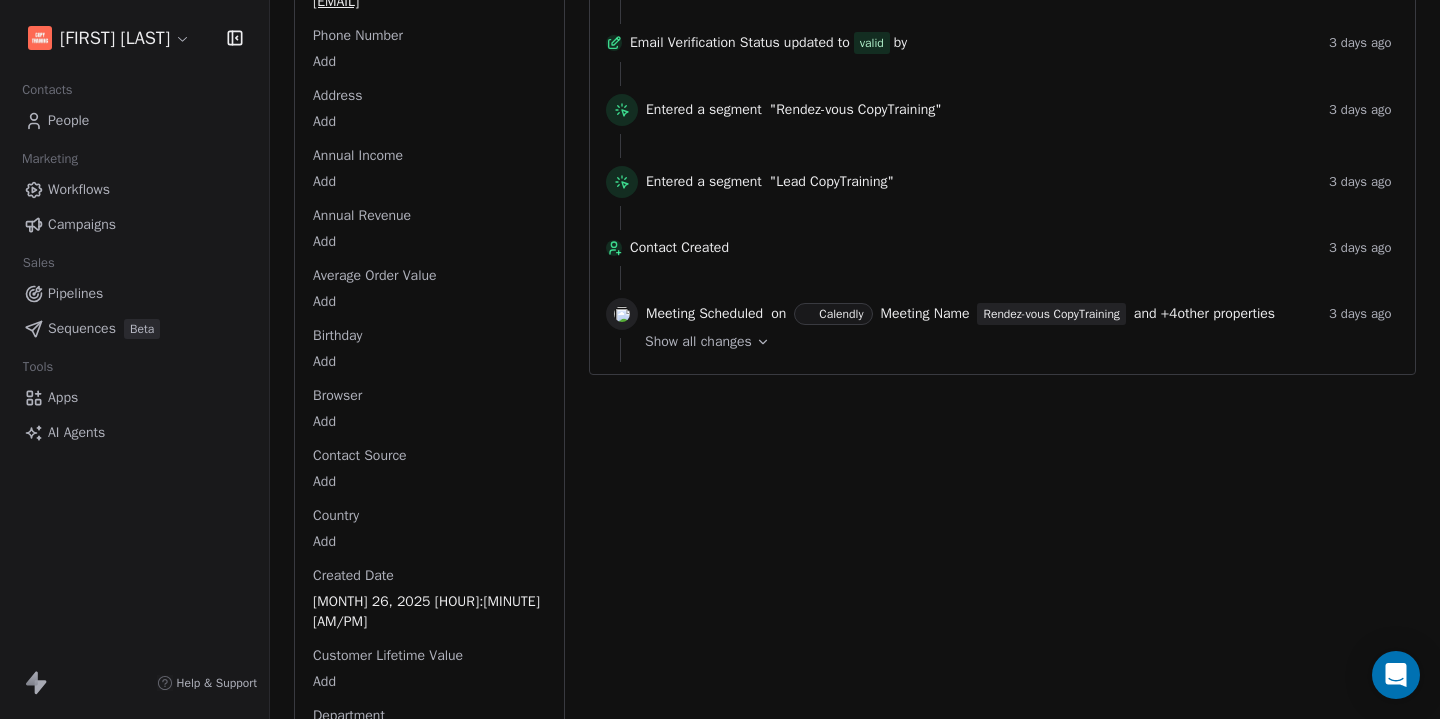 scroll, scrollTop: 0, scrollLeft: 0, axis: both 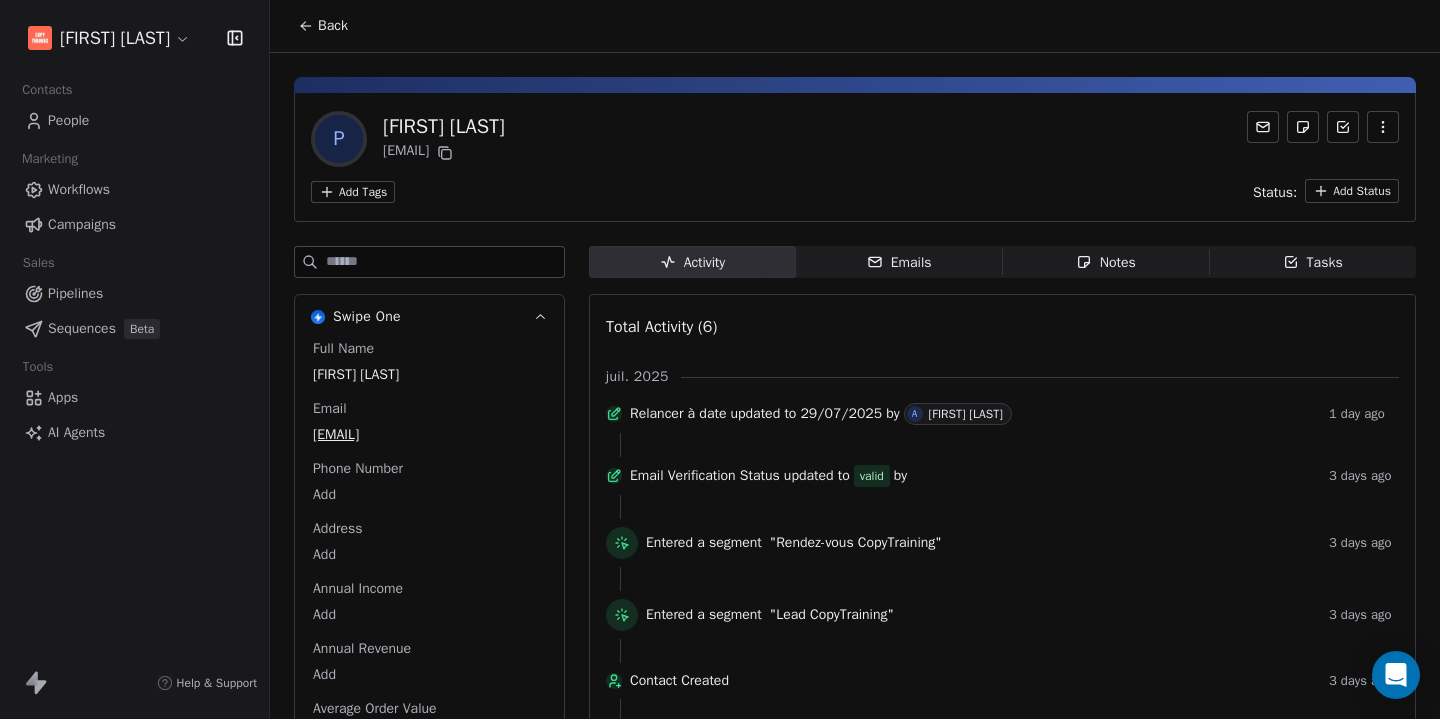 click 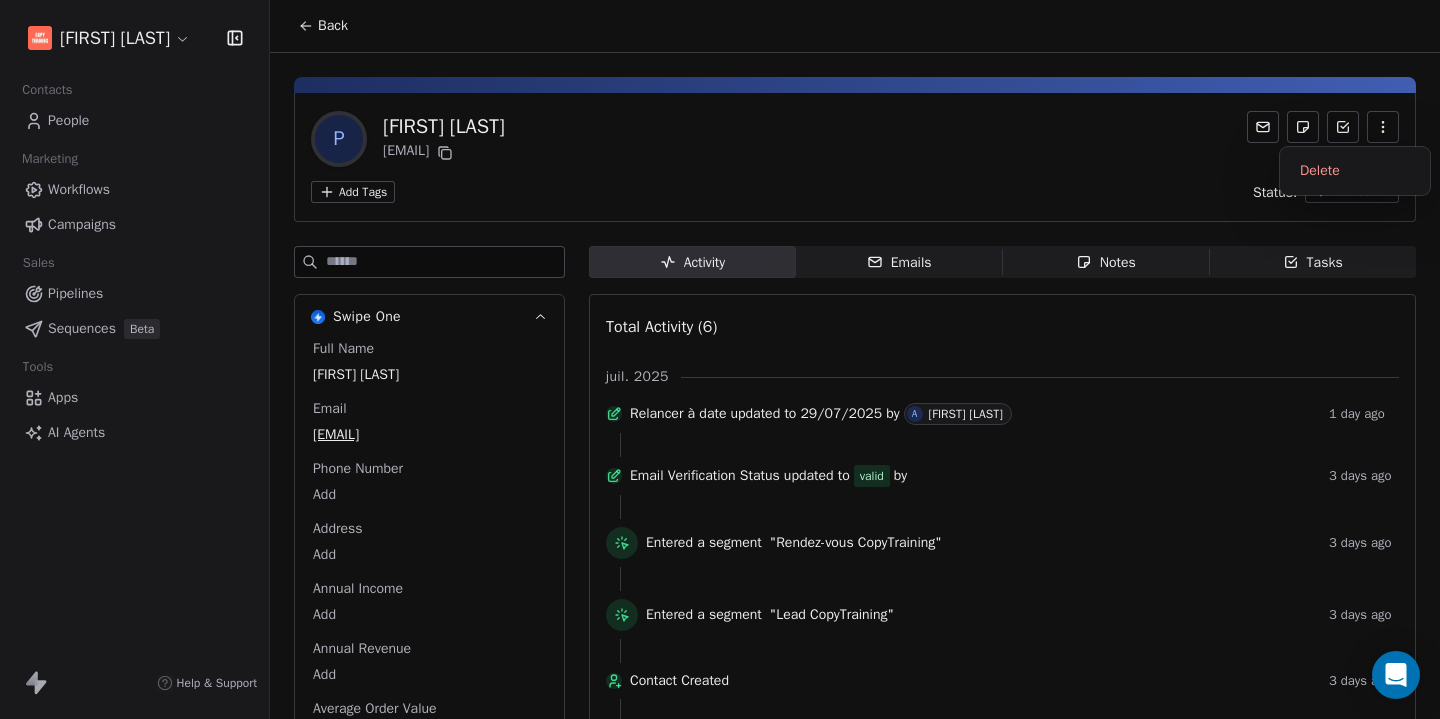 click 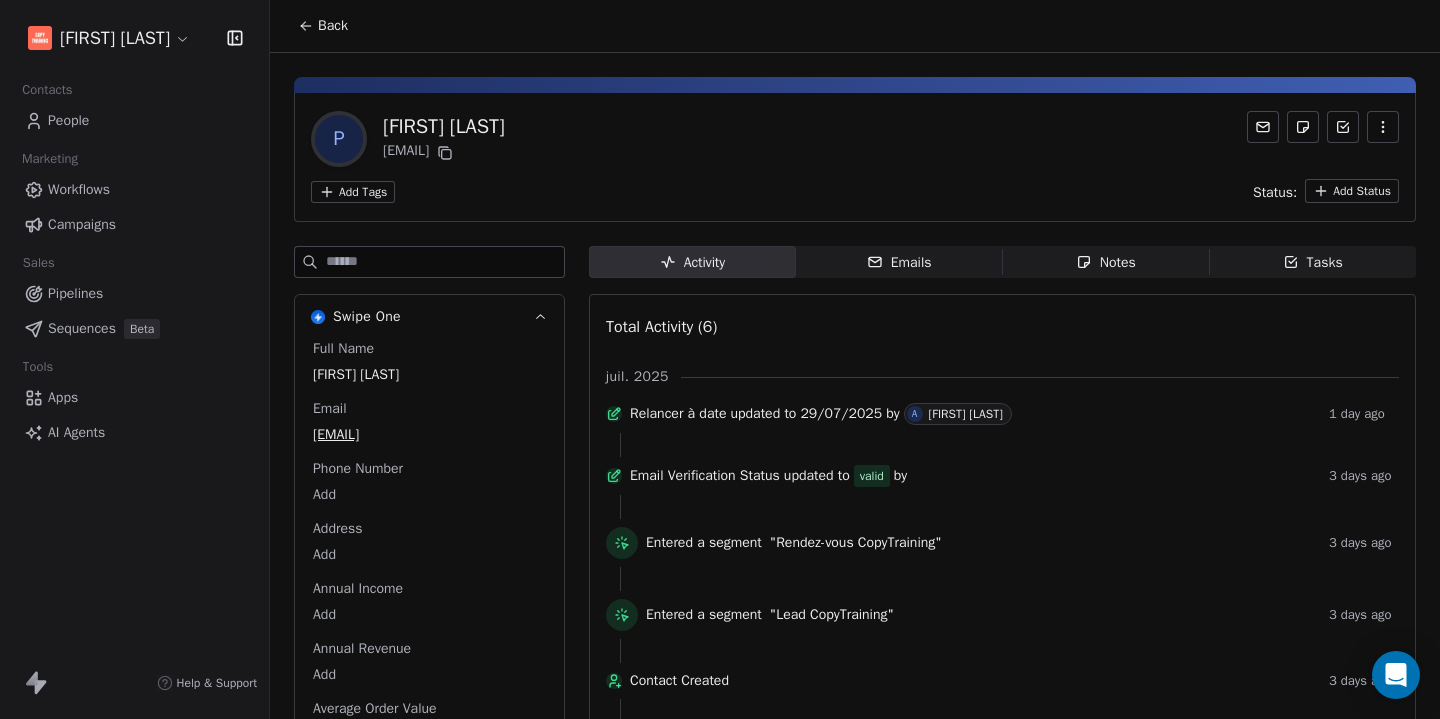 click on "Adrien Le Stang Contacts People Marketing Workflows Campaigns Sales Pipelines Sequences Beta Tools Apps AI Agents Help & Support Back P [FIRST] [LAST] [EMAIL]  Add Tags Status:   Add Status Swipe One Full Name [FIRST] [LAST] Email [EMAIL] Phone Number Add Address Add Annual Income Add Annual Revenue Add Average Order Value Add Birthday Add Browser Add Contact Source Add Country Add Created Date [MONTH] 26, 2025 [HOUR]:[MINUTE] [AM/PM] Customer Lifetime Value Add Department Add Device Add Email Verification Status Valid End Date & Time Add Response 2 Add Event Created Date & Time Add Event Type Name Add Facebook Add First Purchase Date Add First Name [FIRST] Gender Add Job Title Add Language Add Last Abandoned Date Add Last Purchase Date Add Last Activity Date Add Last Name [LAST] LinkedIn Add Marketing Contact Status Add Email Marketing Consent Subscribed MRR Add Next Billing Date Add NPS Score Add Occupation Add Orders Count Add Relancer à date 29/07/2025 Response 3 Add Response 4 Add Add Add" at bounding box center [720, 359] 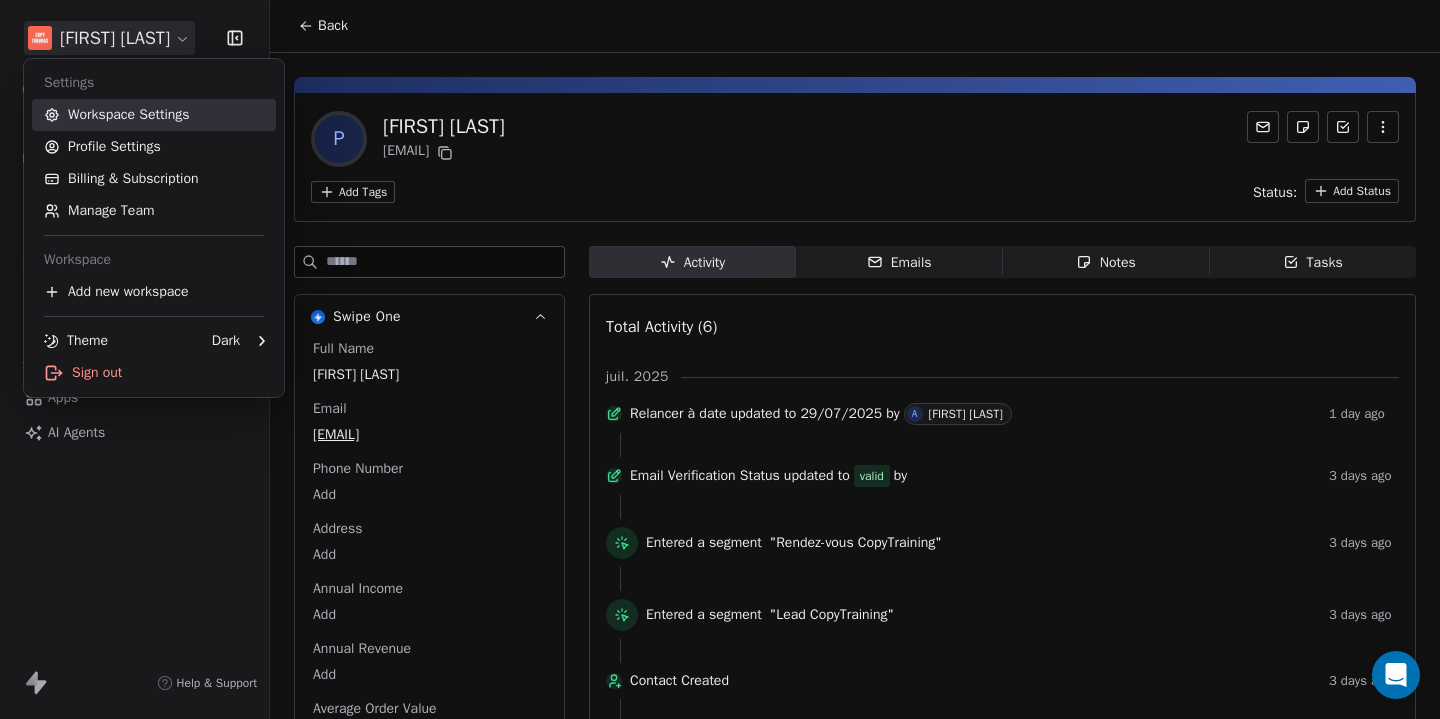 click on "Workspace Settings" at bounding box center [154, 115] 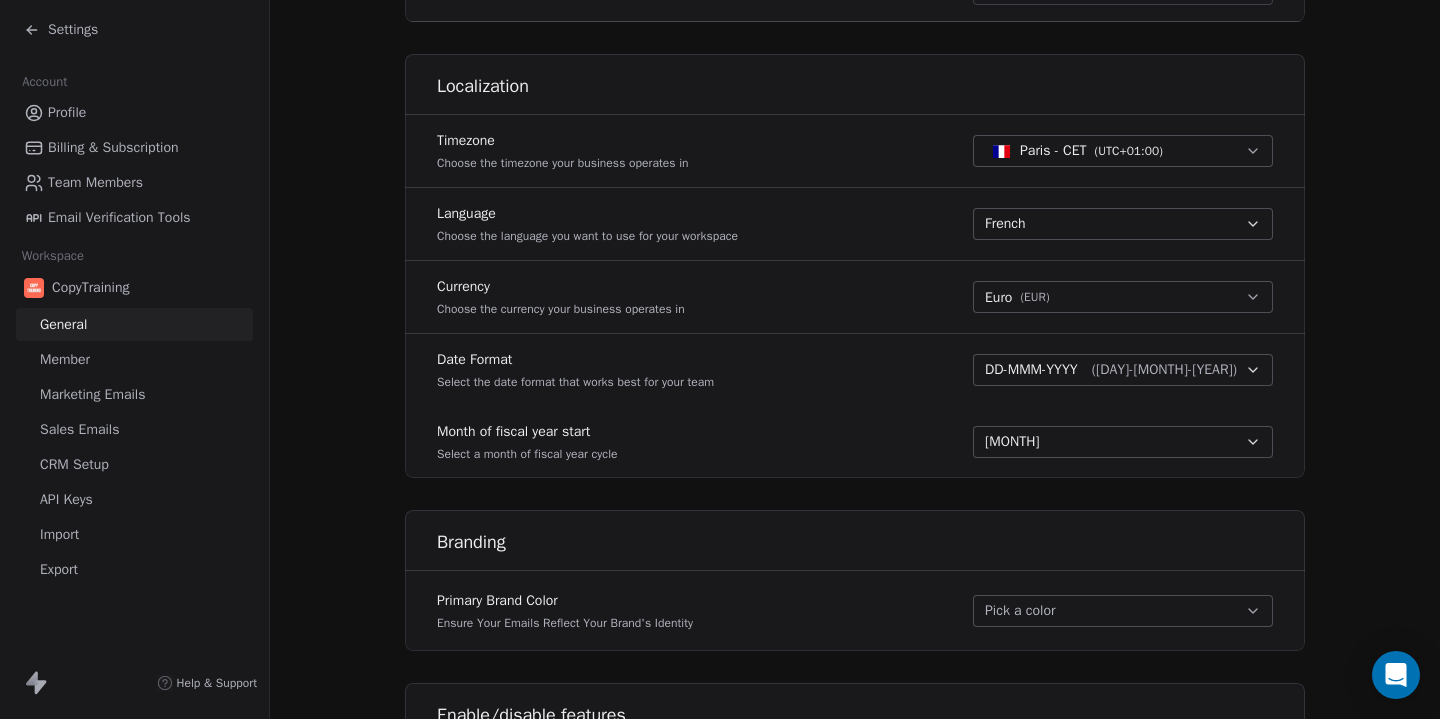 scroll, scrollTop: 1153, scrollLeft: 0, axis: vertical 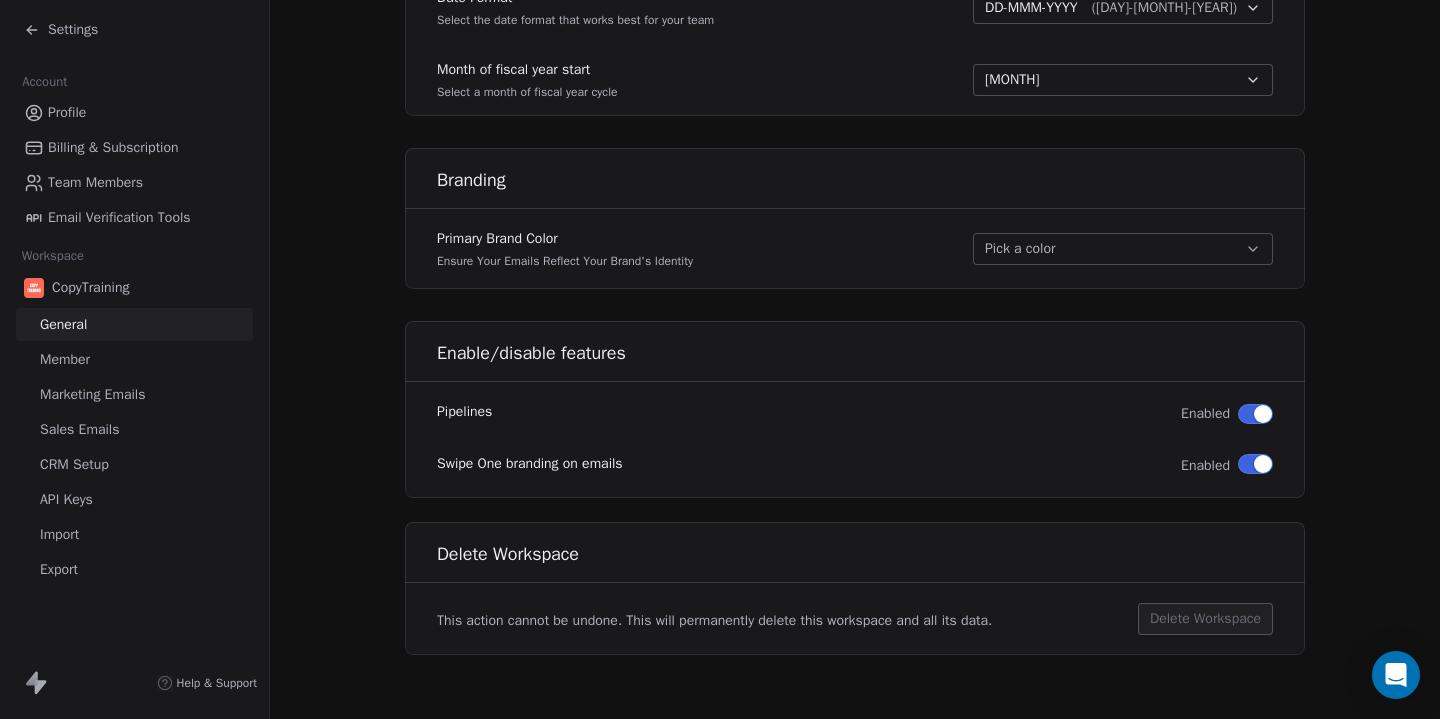 click at bounding box center (1263, 464) 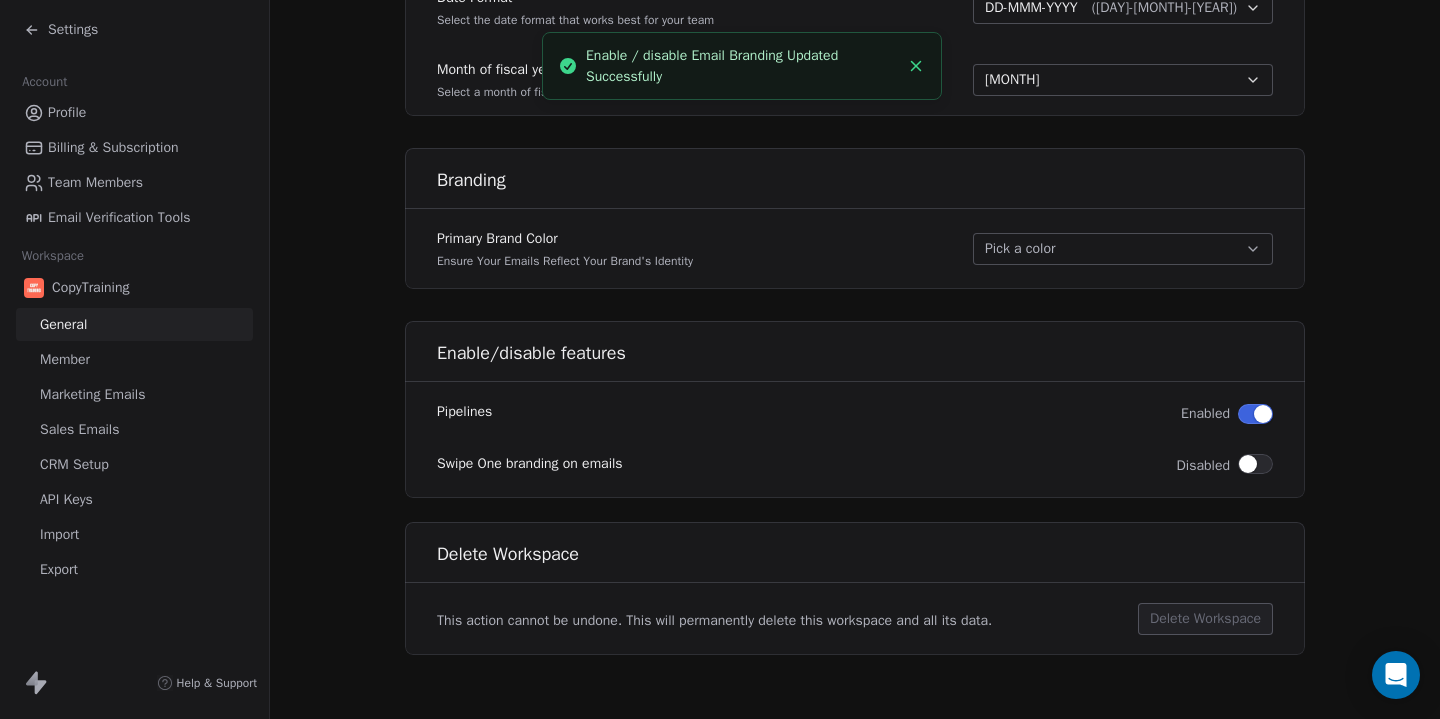 click on "Member" at bounding box center (134, 359) 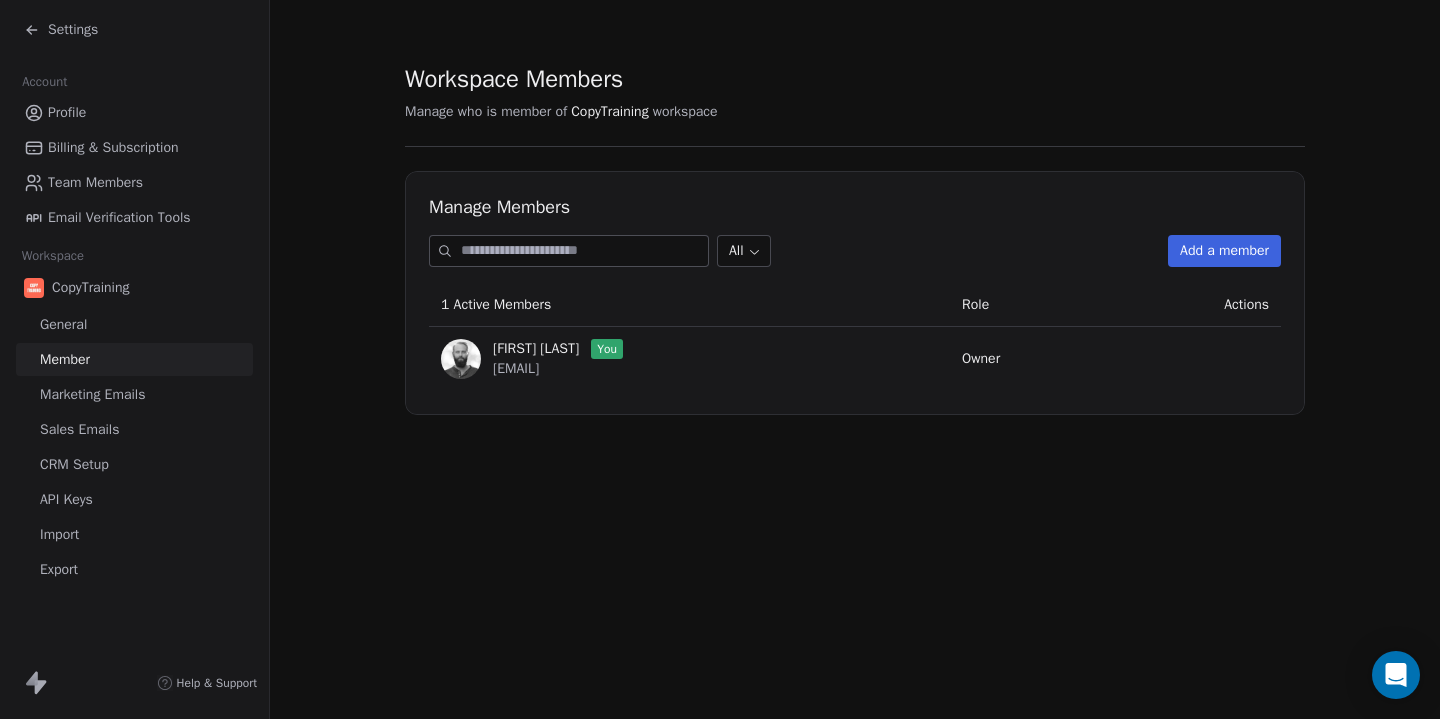 click on "Marketing Emails" at bounding box center (92, 394) 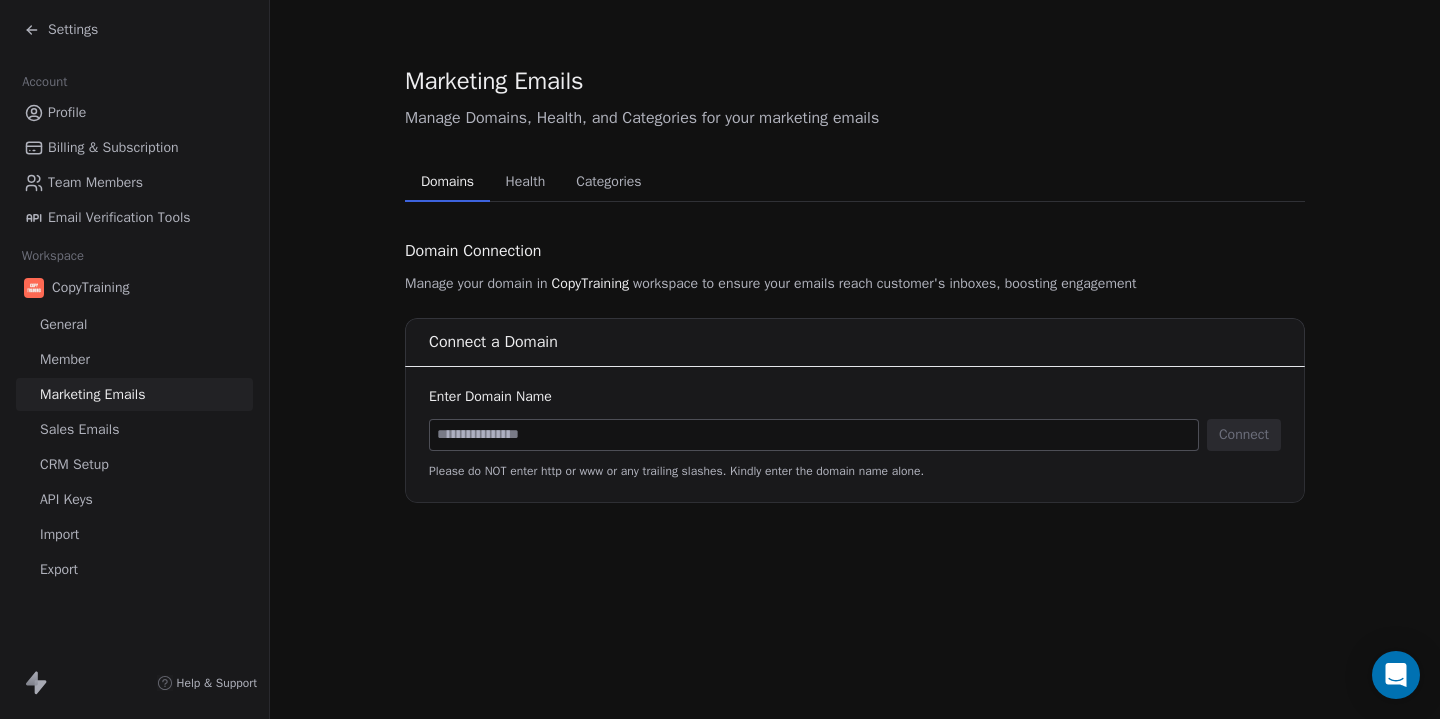 click on "Sales Emails" at bounding box center (79, 429) 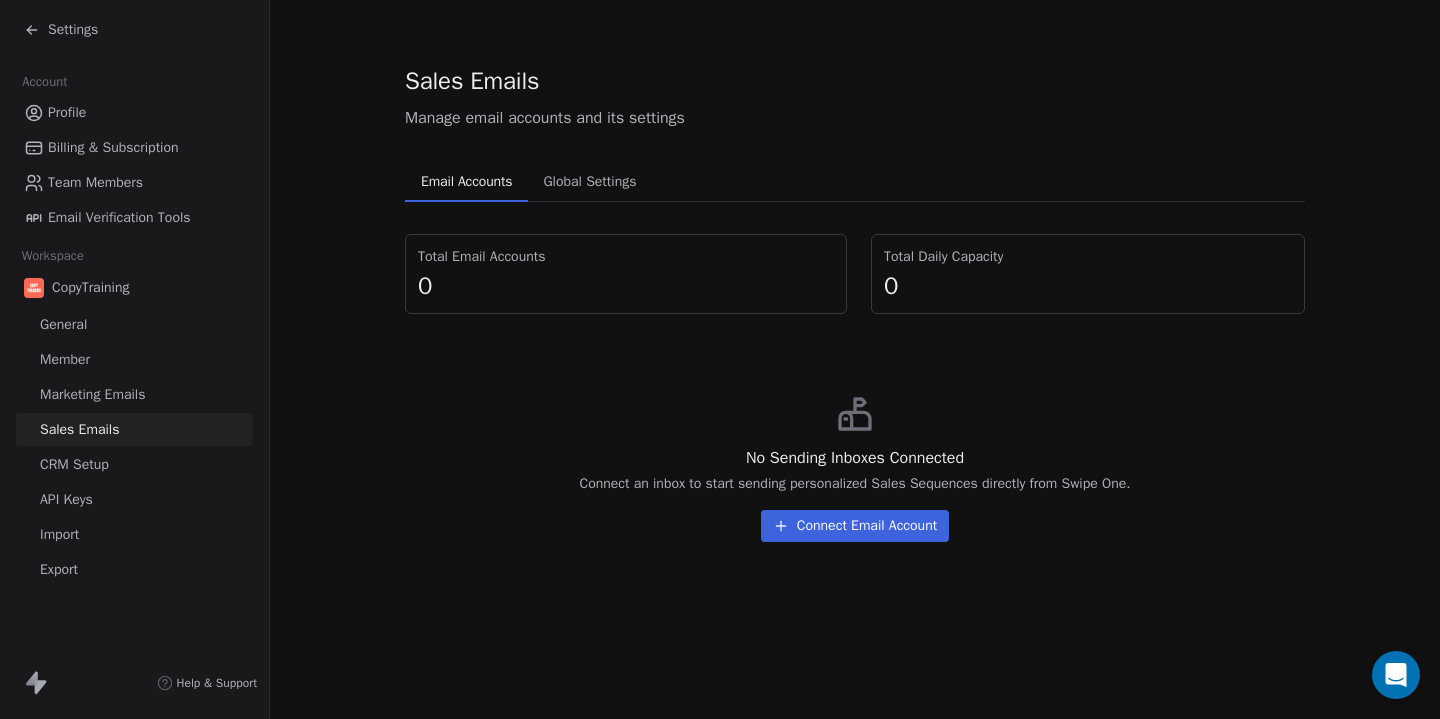click on "CRM Setup" at bounding box center [74, 464] 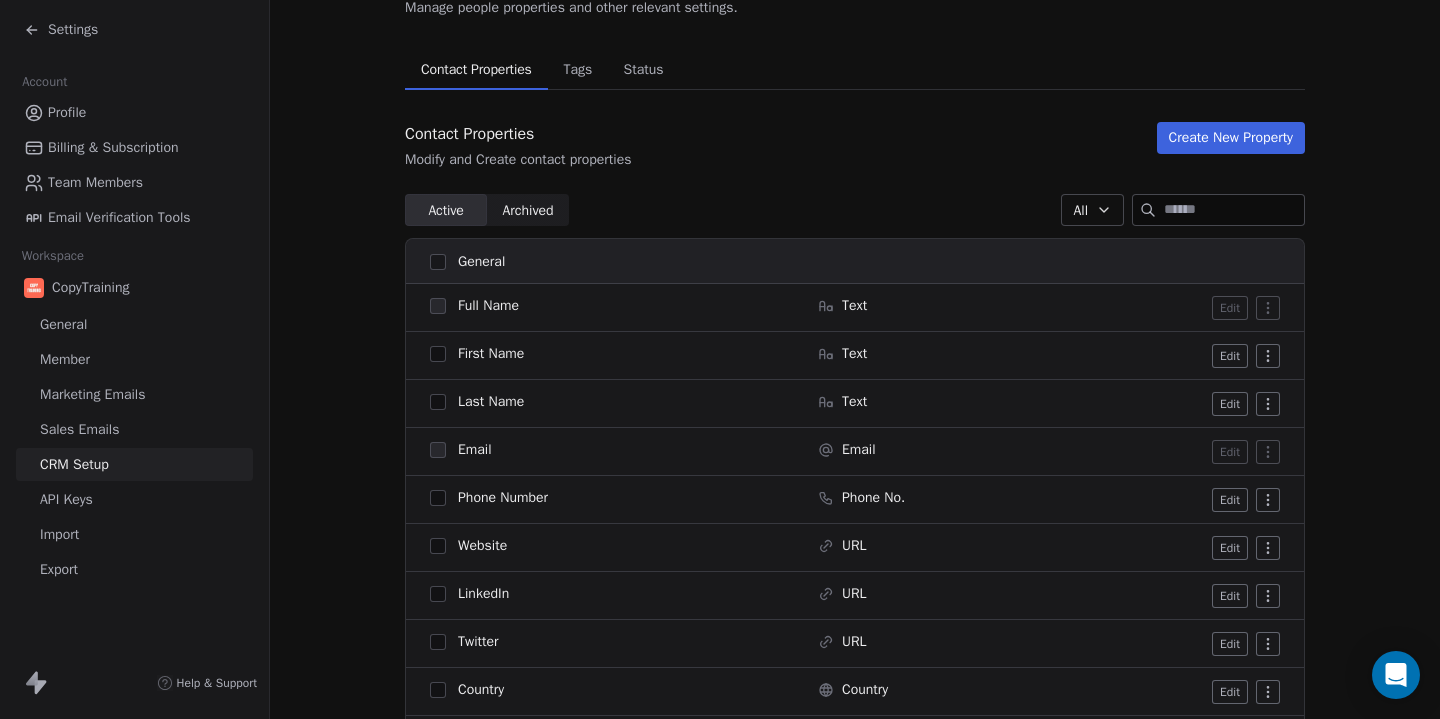 scroll, scrollTop: 117, scrollLeft: 0, axis: vertical 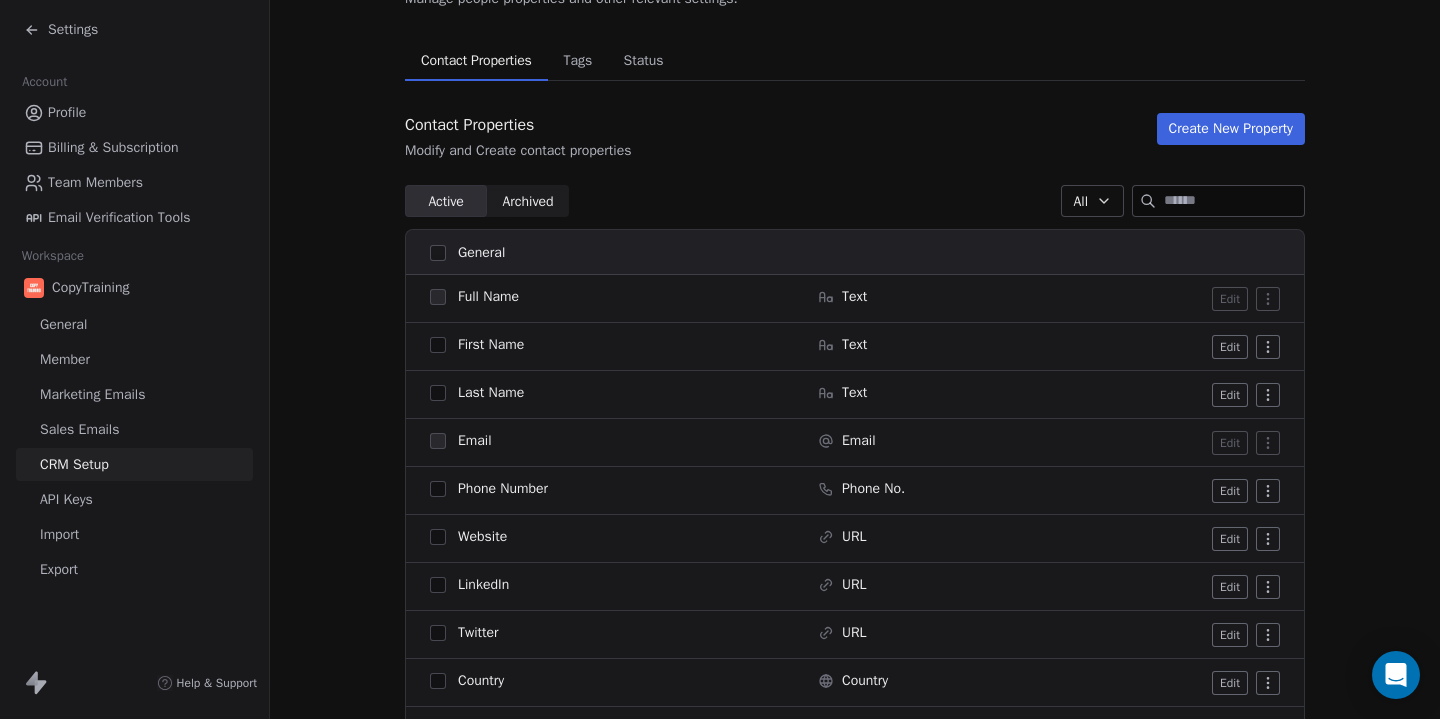 click on "Status" at bounding box center [644, 61] 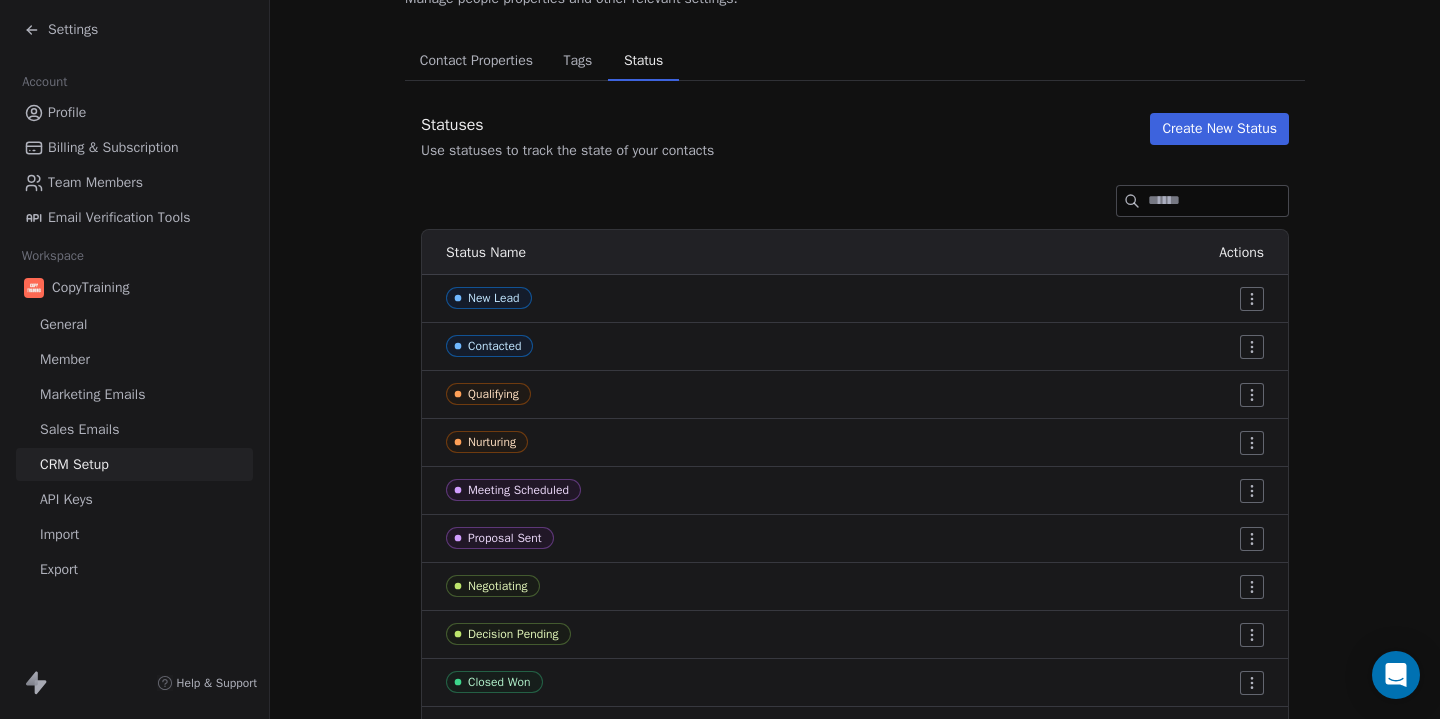 click on "Contact Properties" at bounding box center (476, 61) 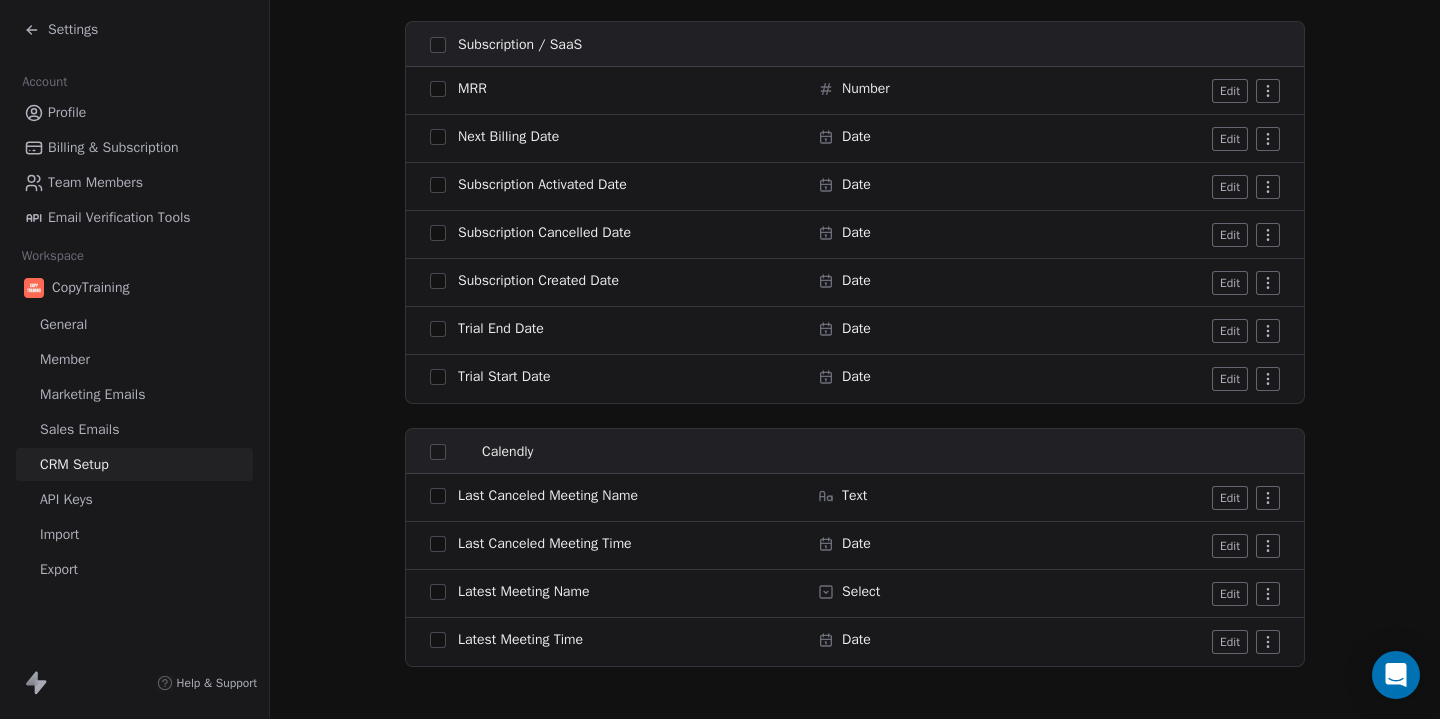 scroll, scrollTop: 3356, scrollLeft: 0, axis: vertical 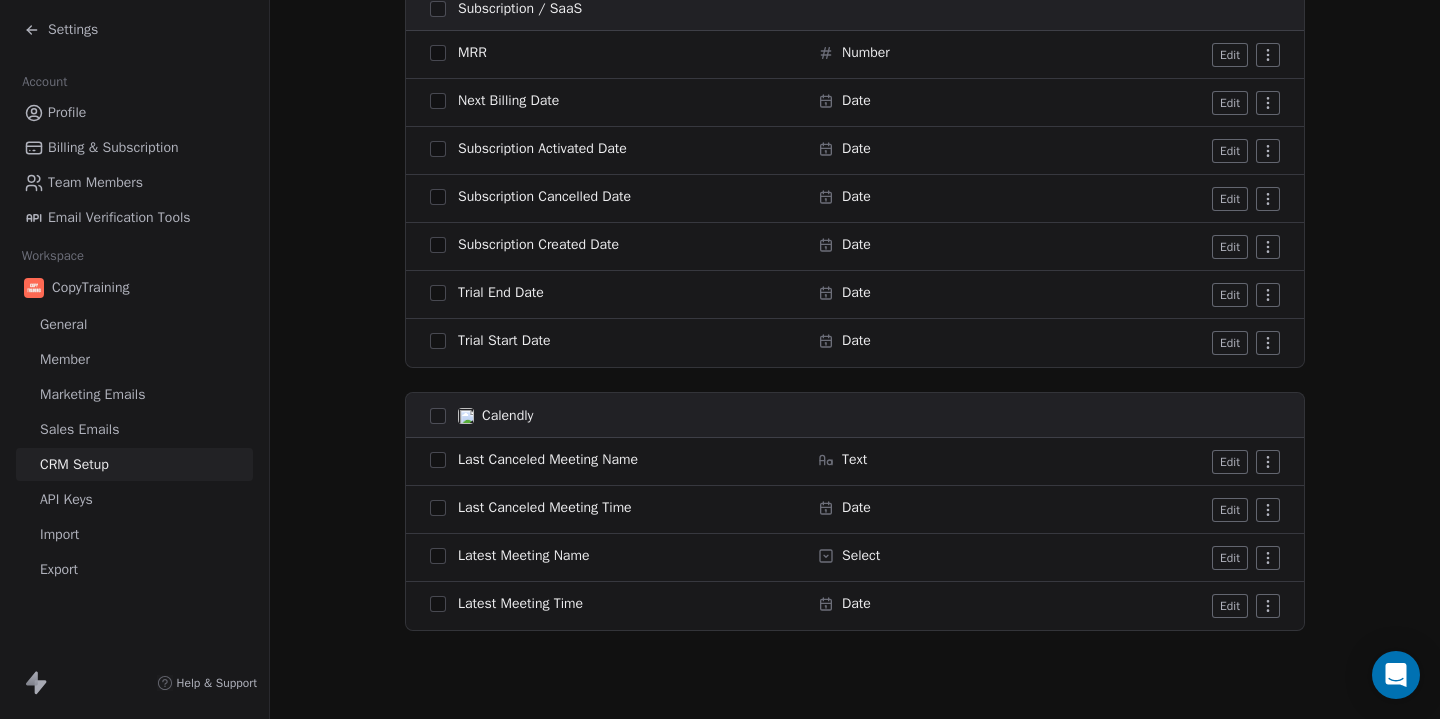 click at bounding box center (438, 460) 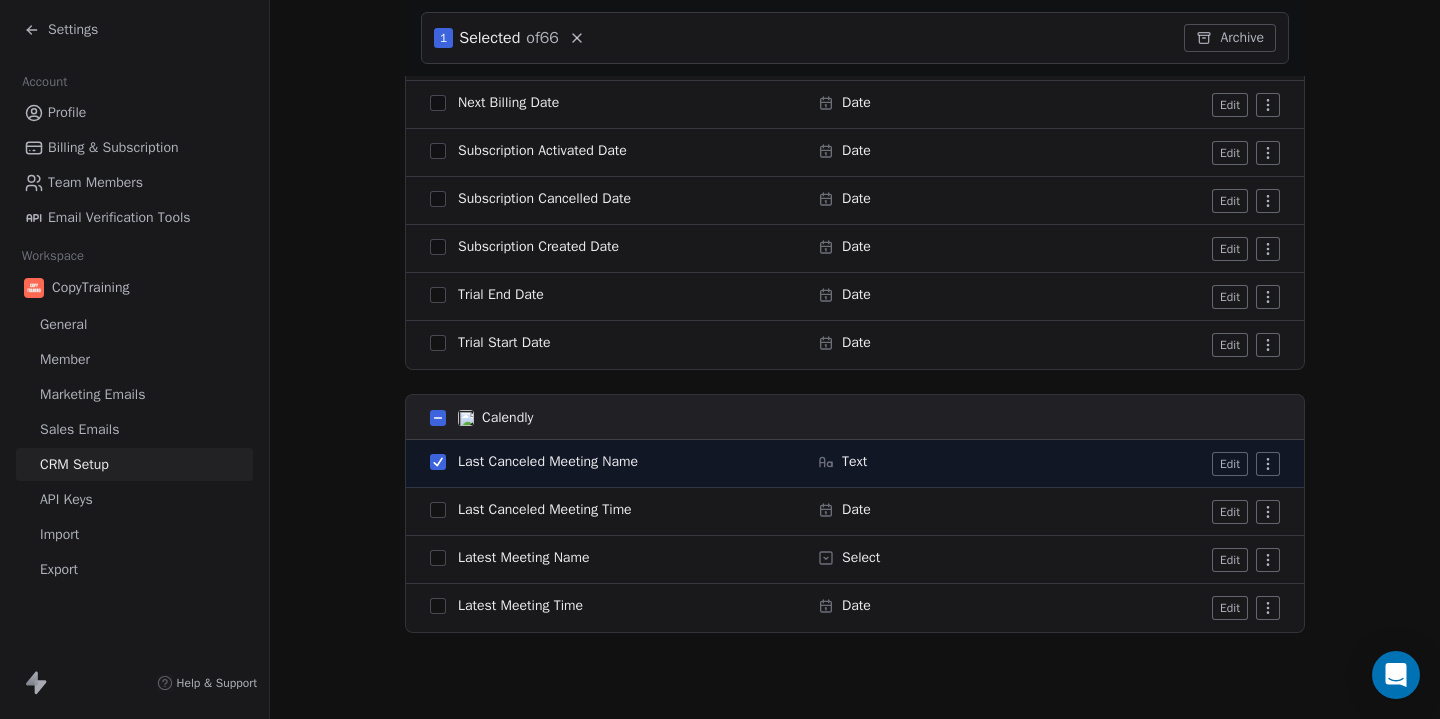 scroll, scrollTop: 3432, scrollLeft: 0, axis: vertical 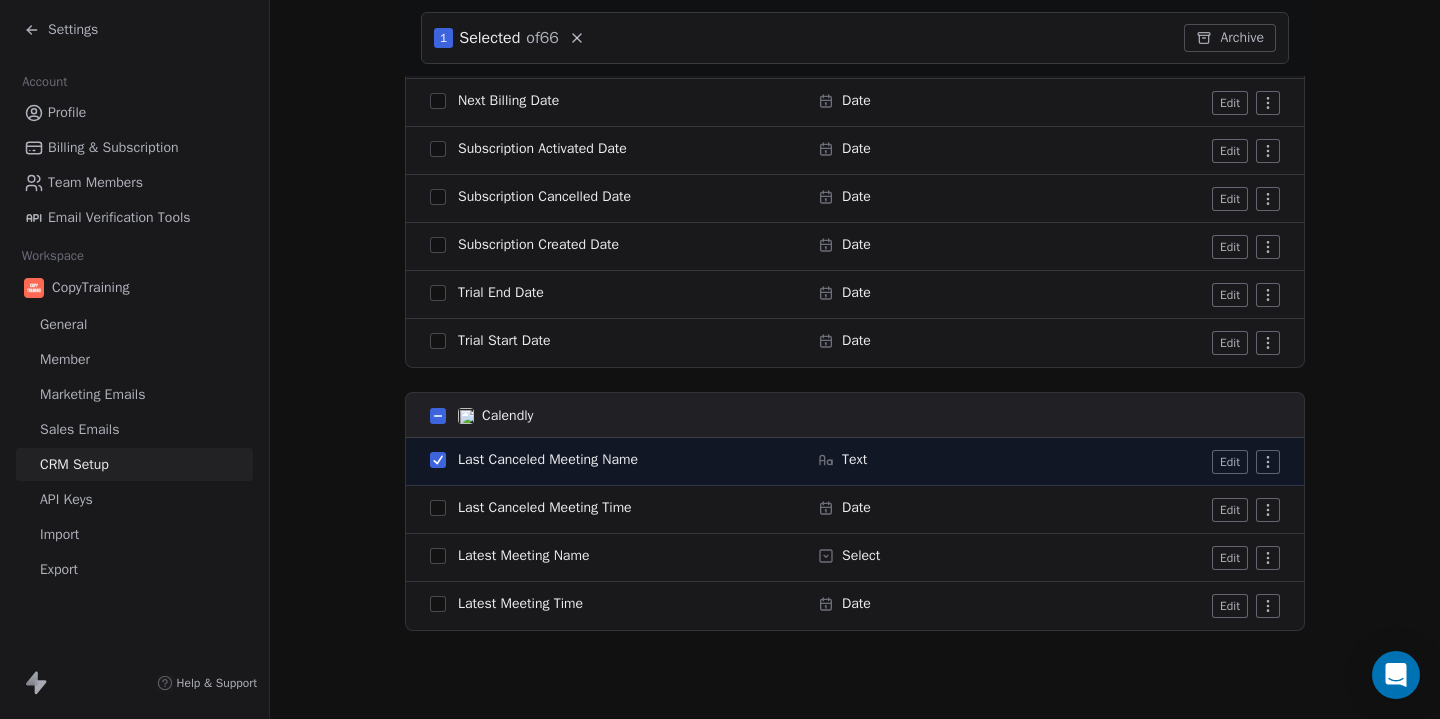 click at bounding box center [438, 460] 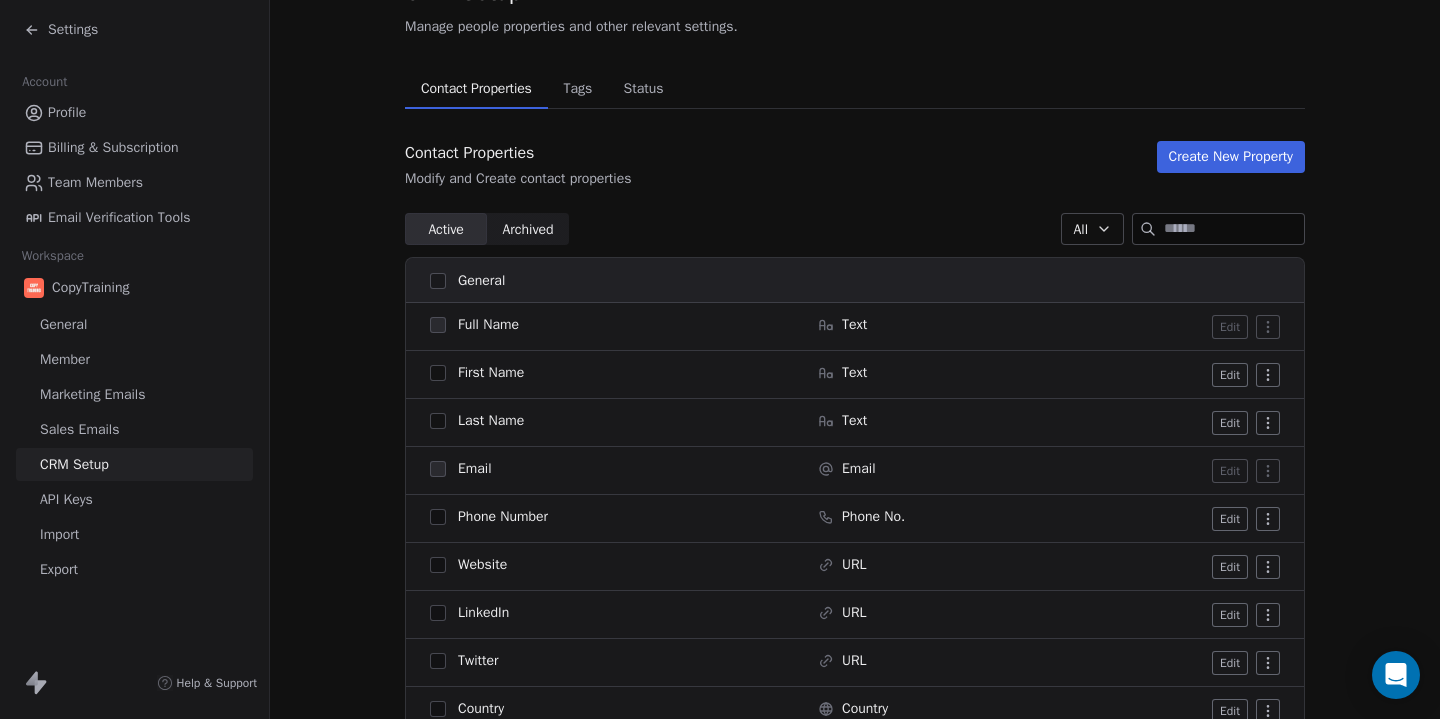 scroll, scrollTop: 0, scrollLeft: 0, axis: both 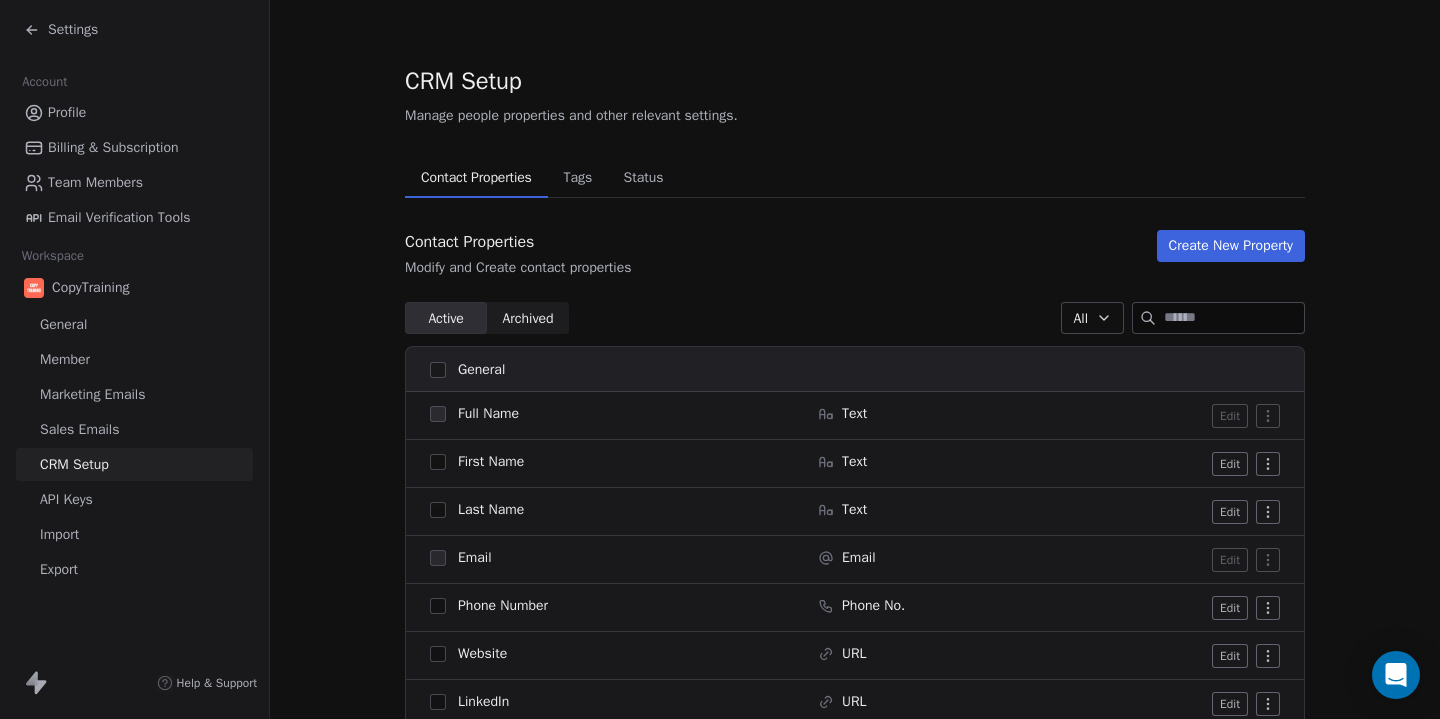click on "Archived Archived" at bounding box center [528, 318] 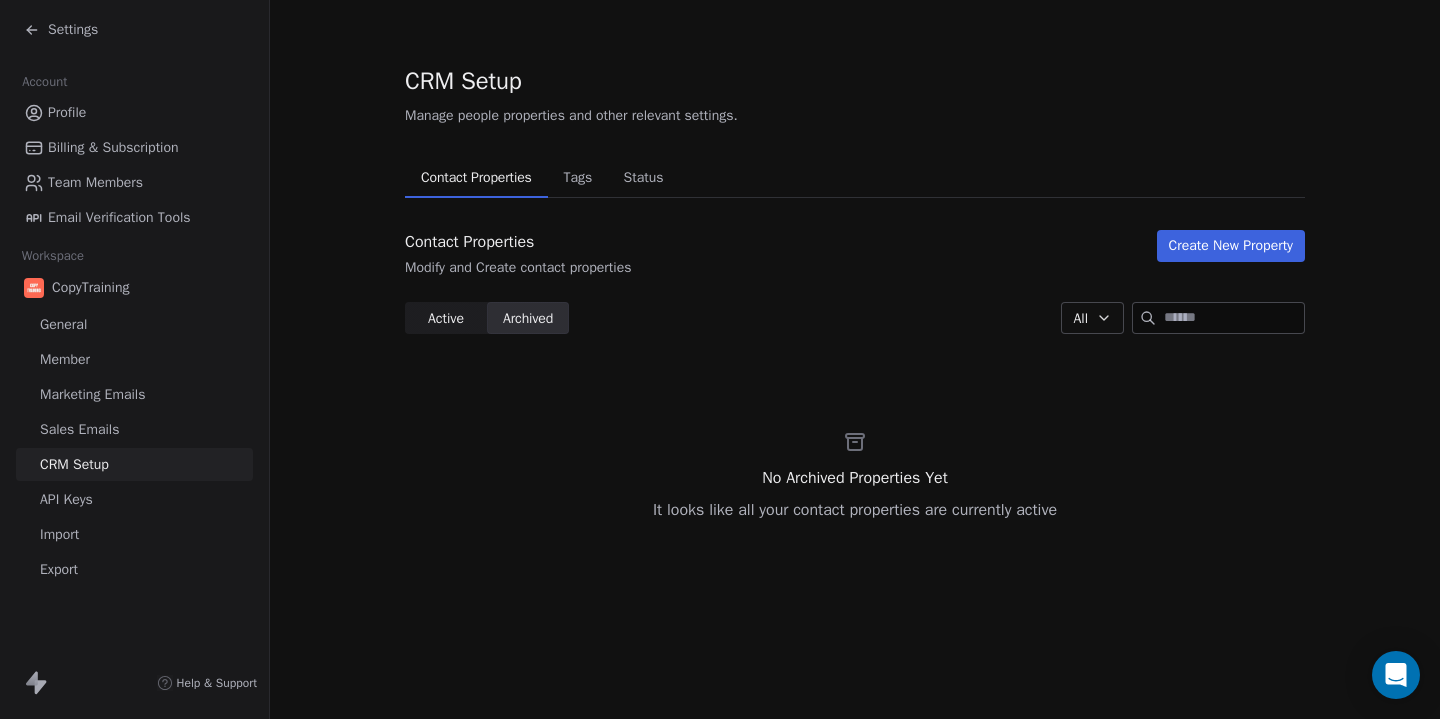 click on "Active" at bounding box center [446, 318] 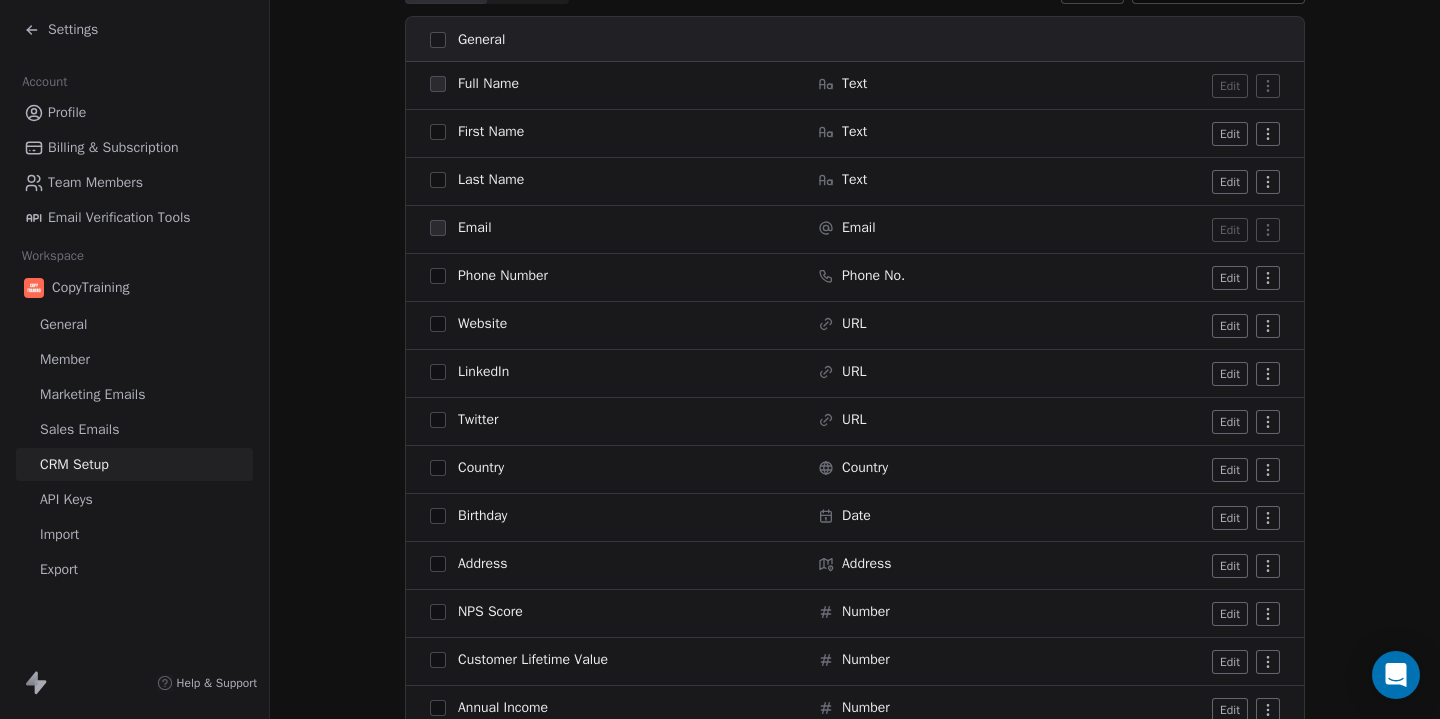 scroll, scrollTop: 368, scrollLeft: 0, axis: vertical 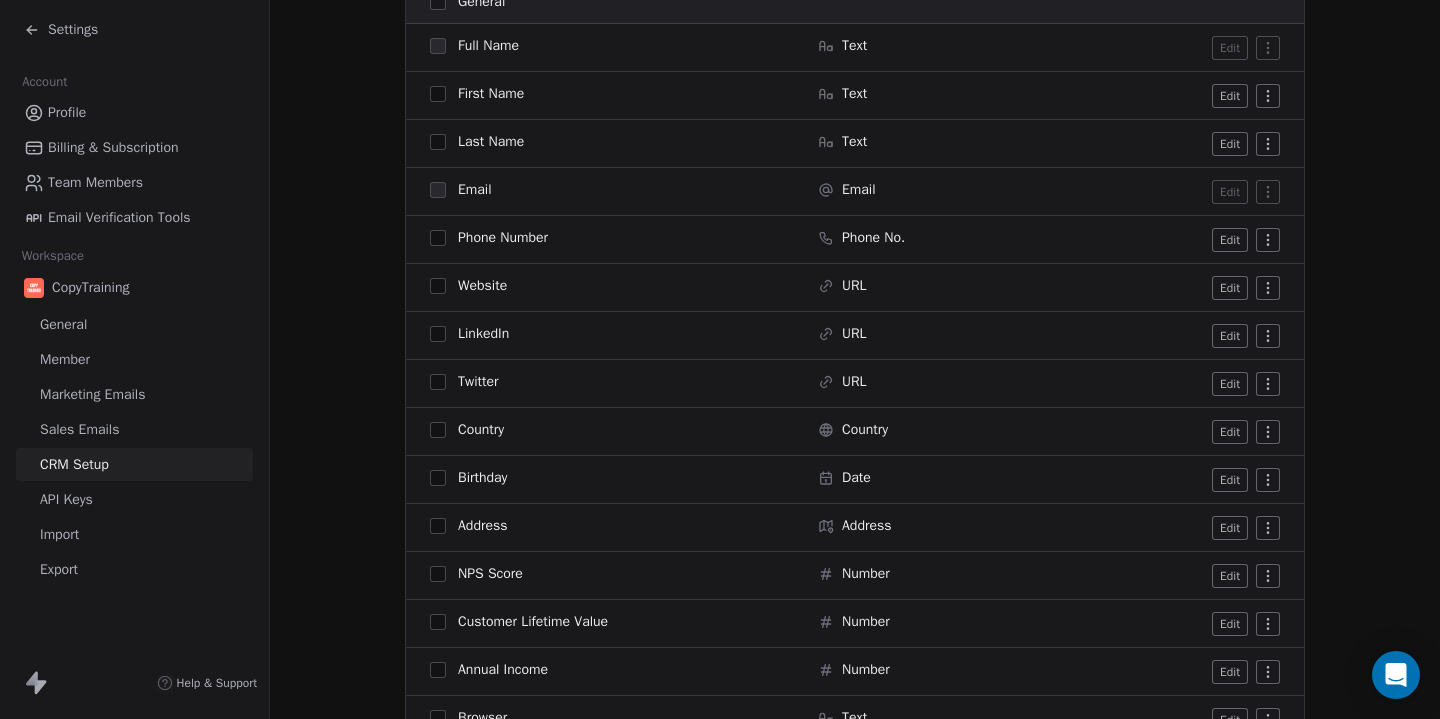 click at bounding box center [438, 382] 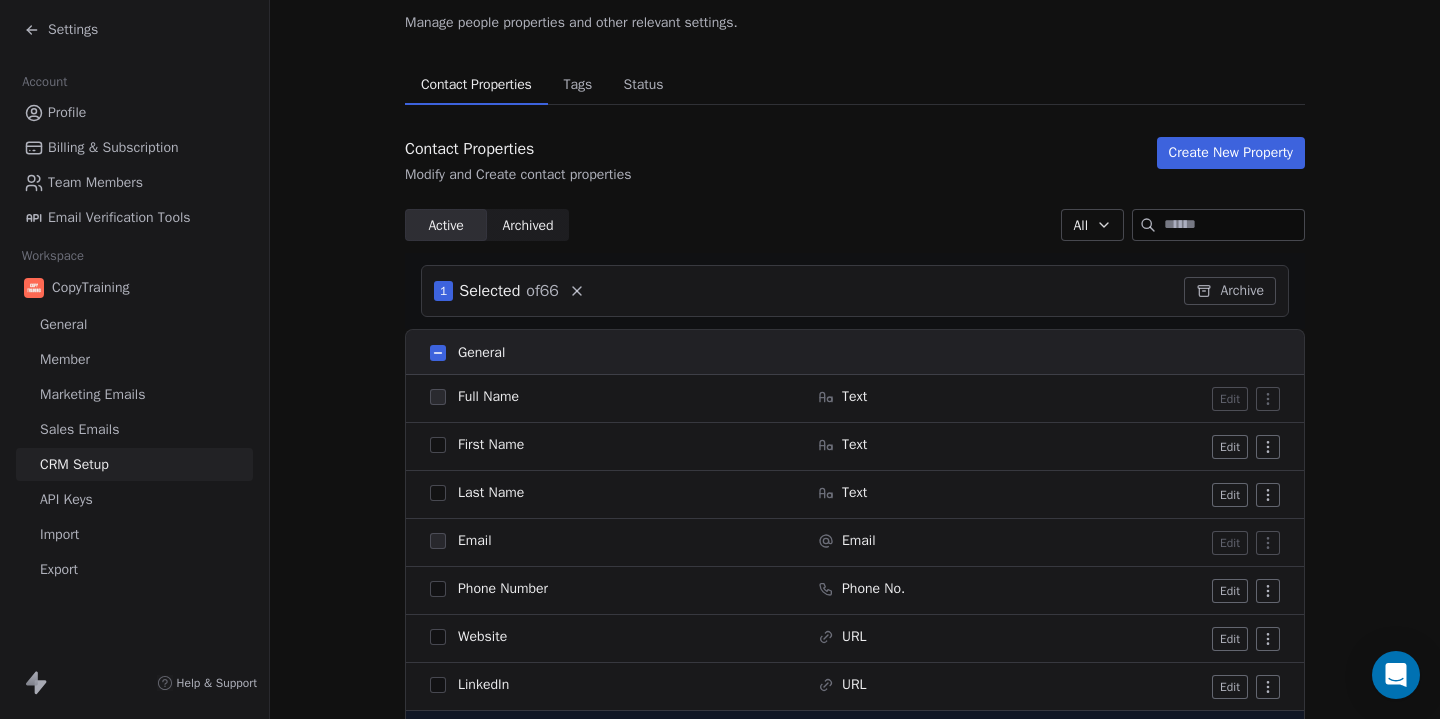 scroll, scrollTop: 62, scrollLeft: 0, axis: vertical 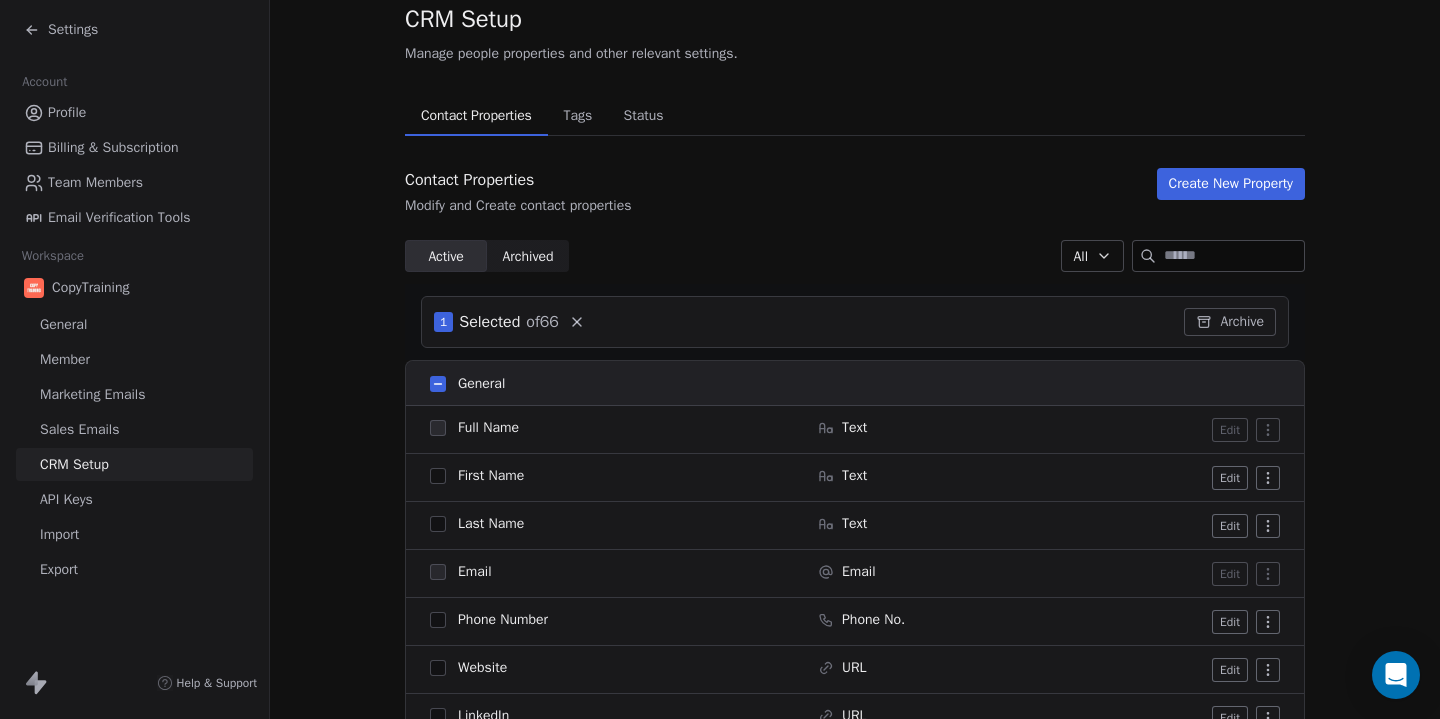 click on "Archive" at bounding box center (1230, 322) 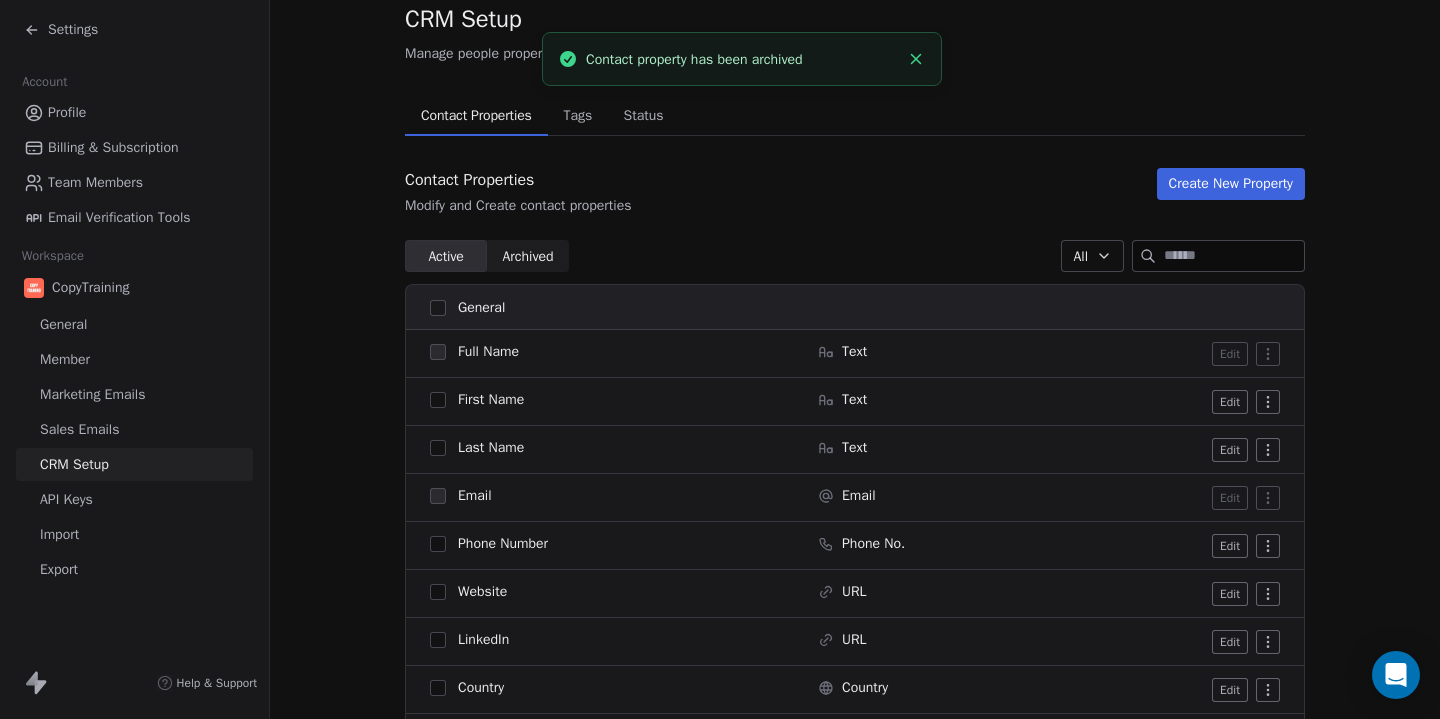 click on "Archived" at bounding box center (527, 256) 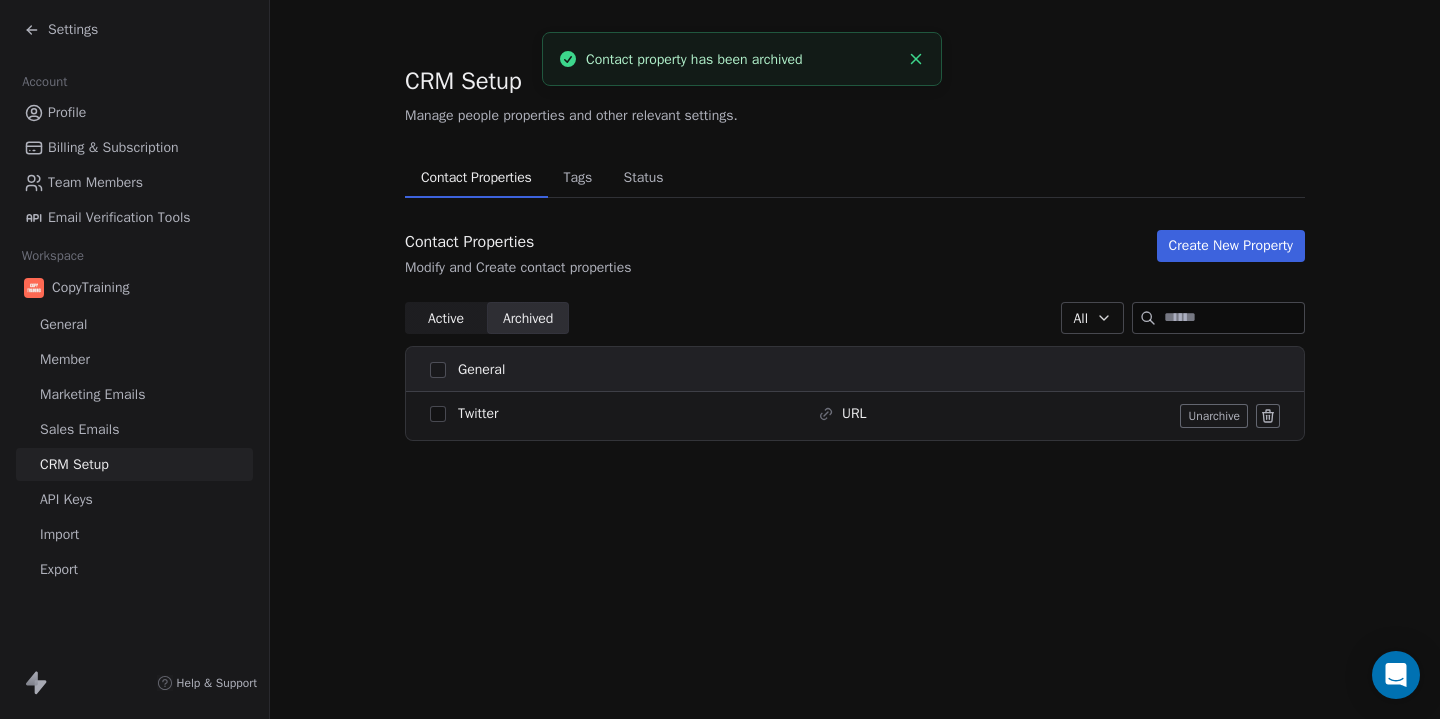 scroll, scrollTop: 0, scrollLeft: 0, axis: both 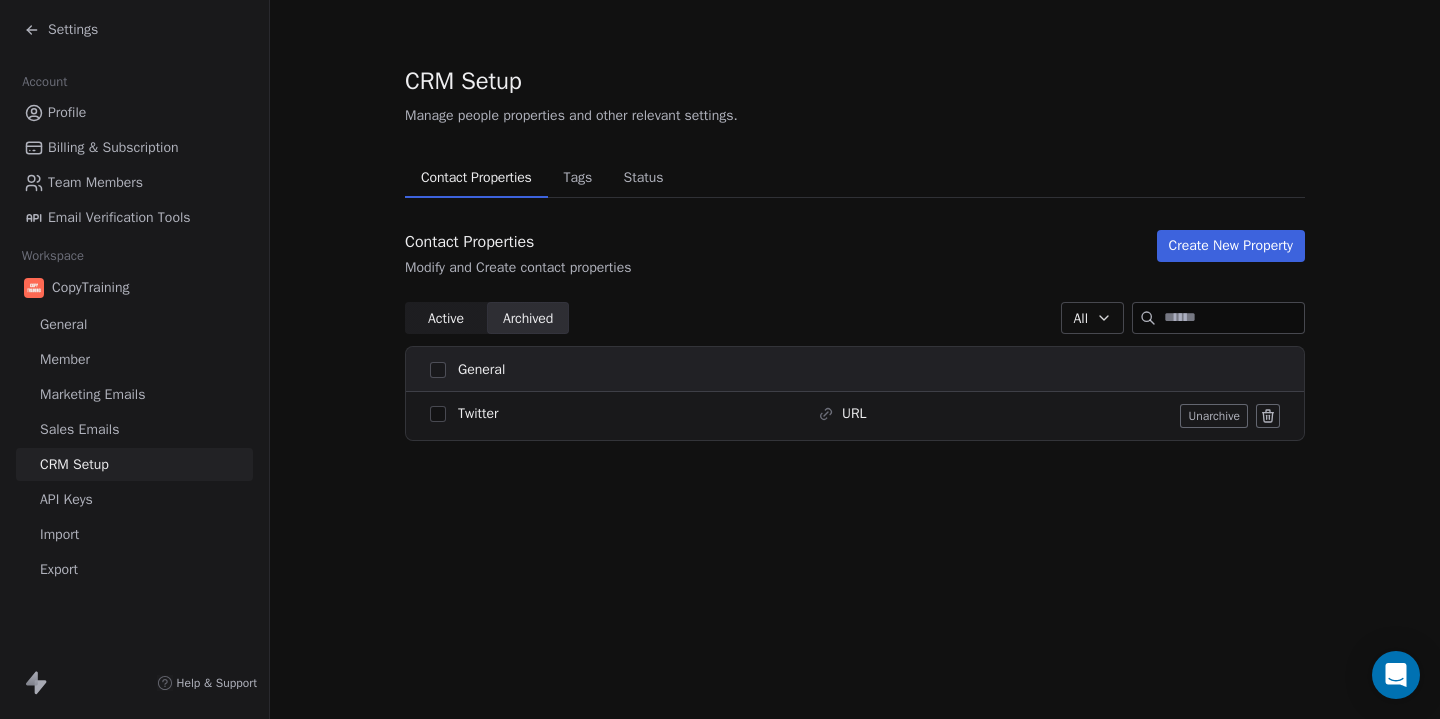 click on "Active" at bounding box center (446, 318) 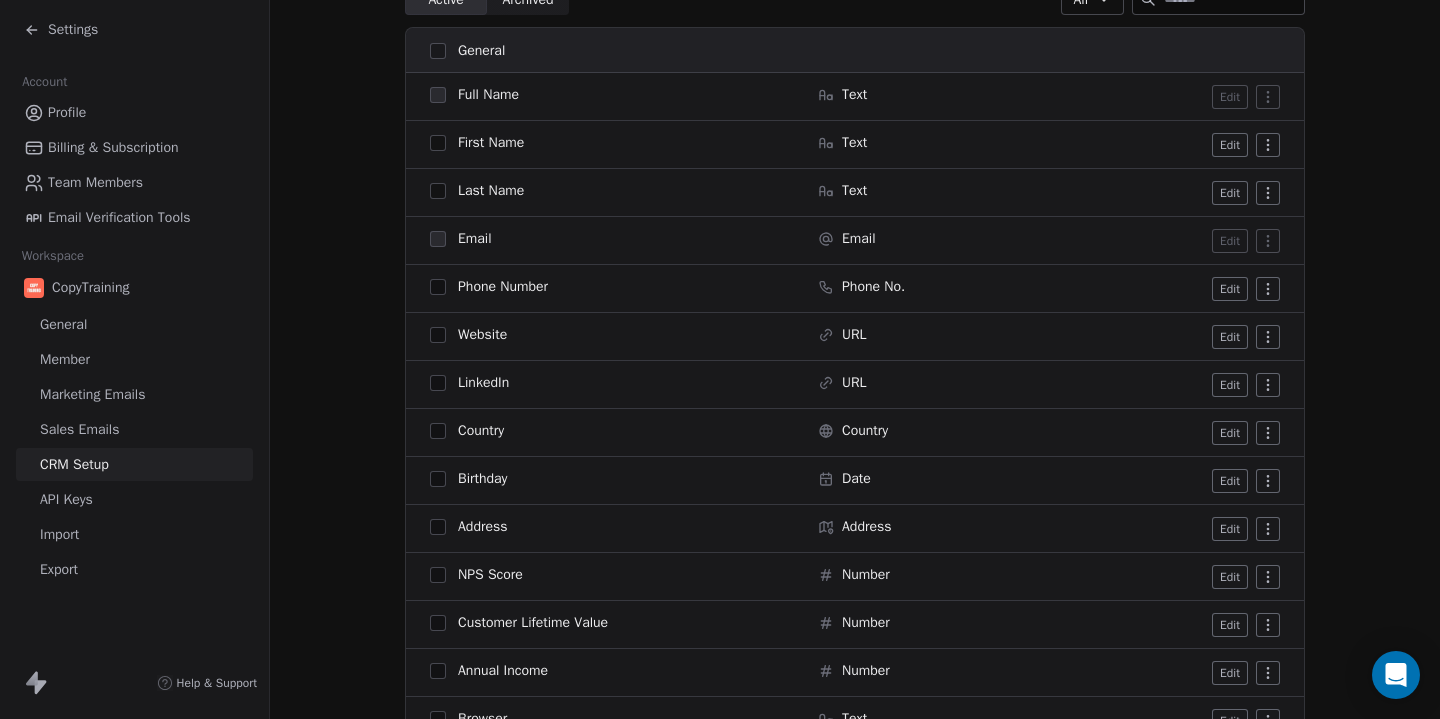scroll, scrollTop: 327, scrollLeft: 0, axis: vertical 